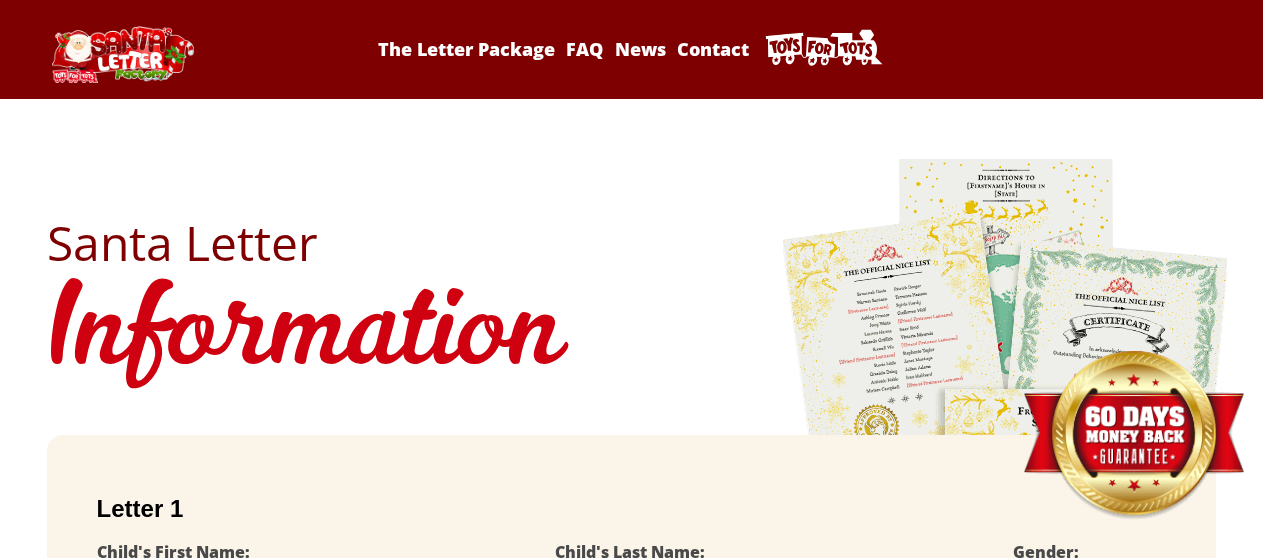 scroll, scrollTop: 0, scrollLeft: 0, axis: both 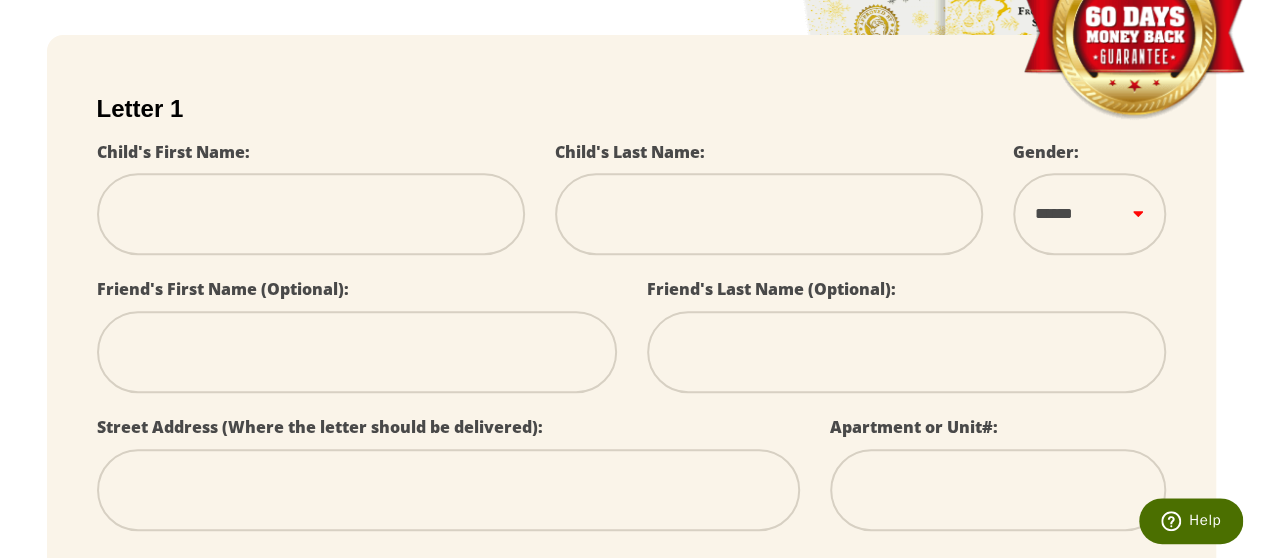 click at bounding box center (311, 214) 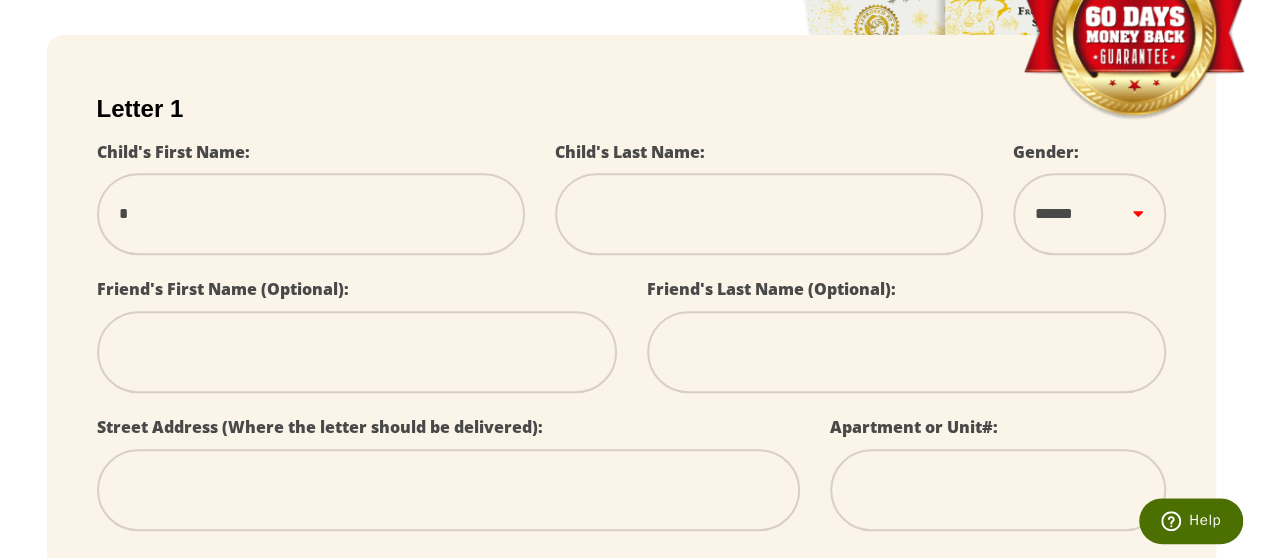 type on "**" 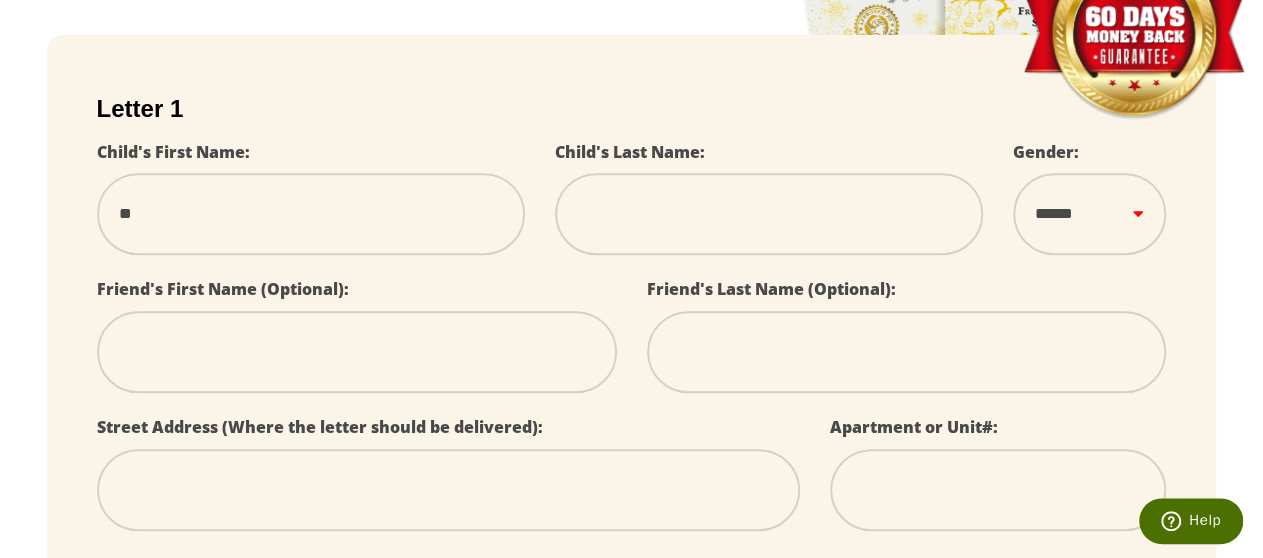 select 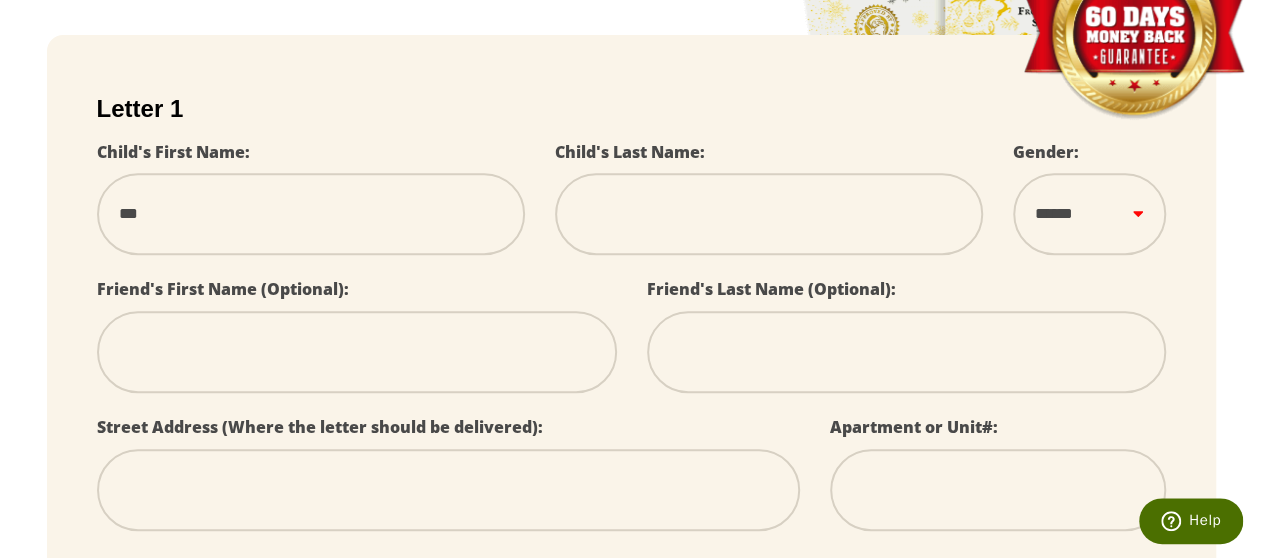 select 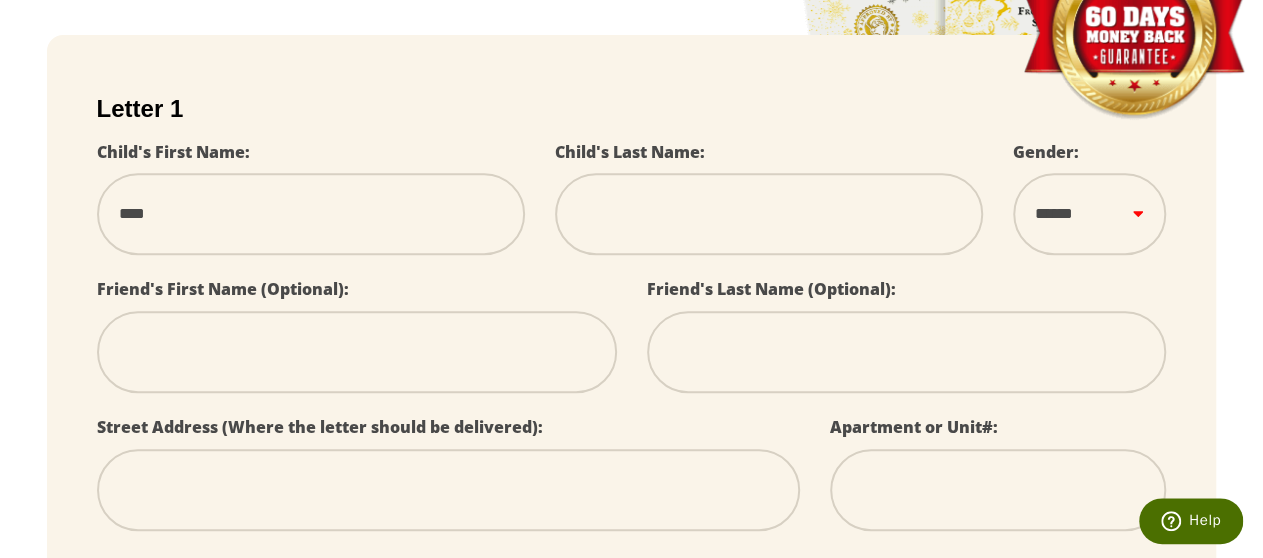 type on "*****" 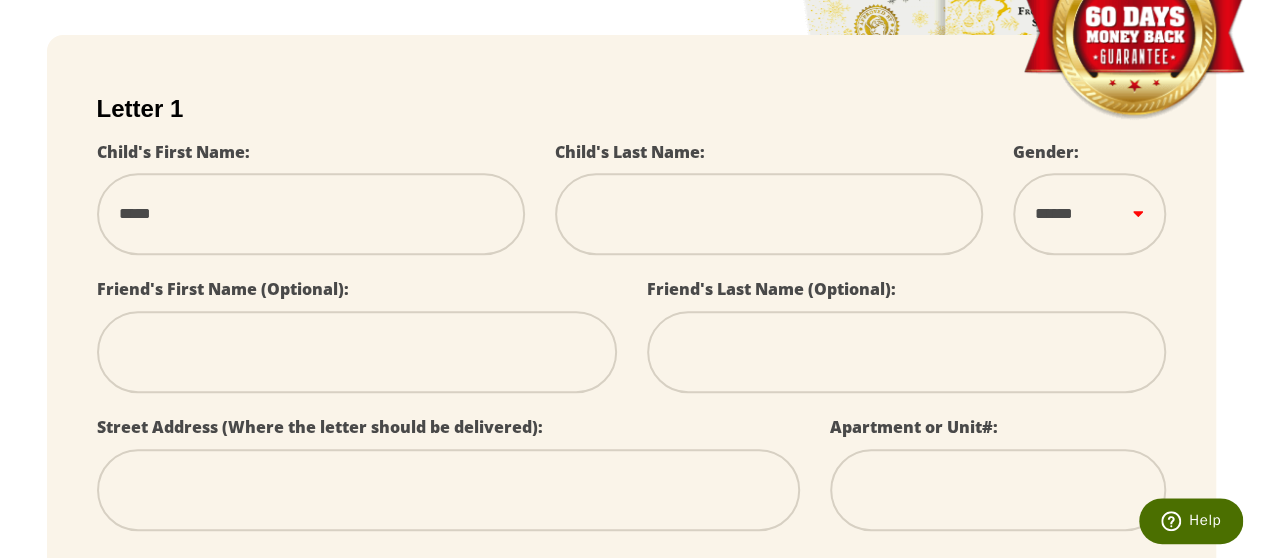 type on "******" 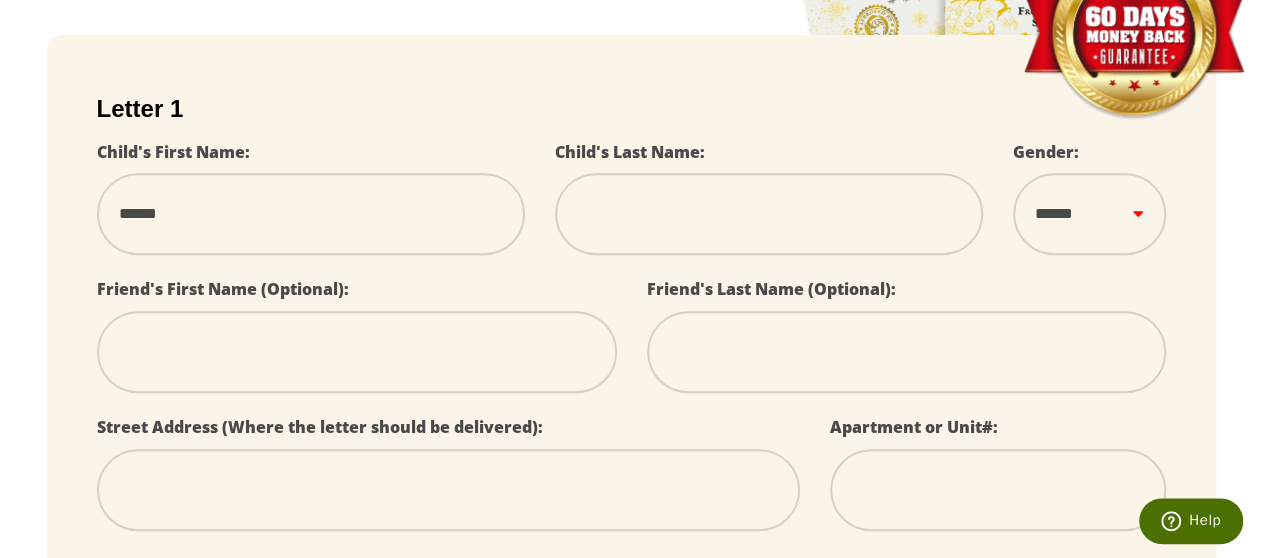 type on "******" 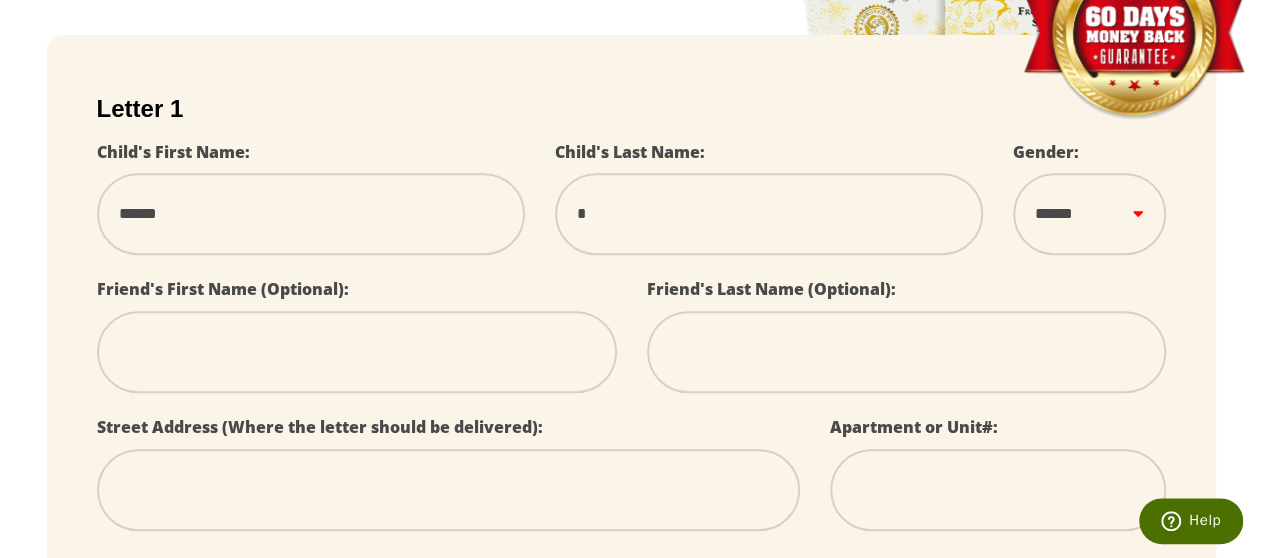 select 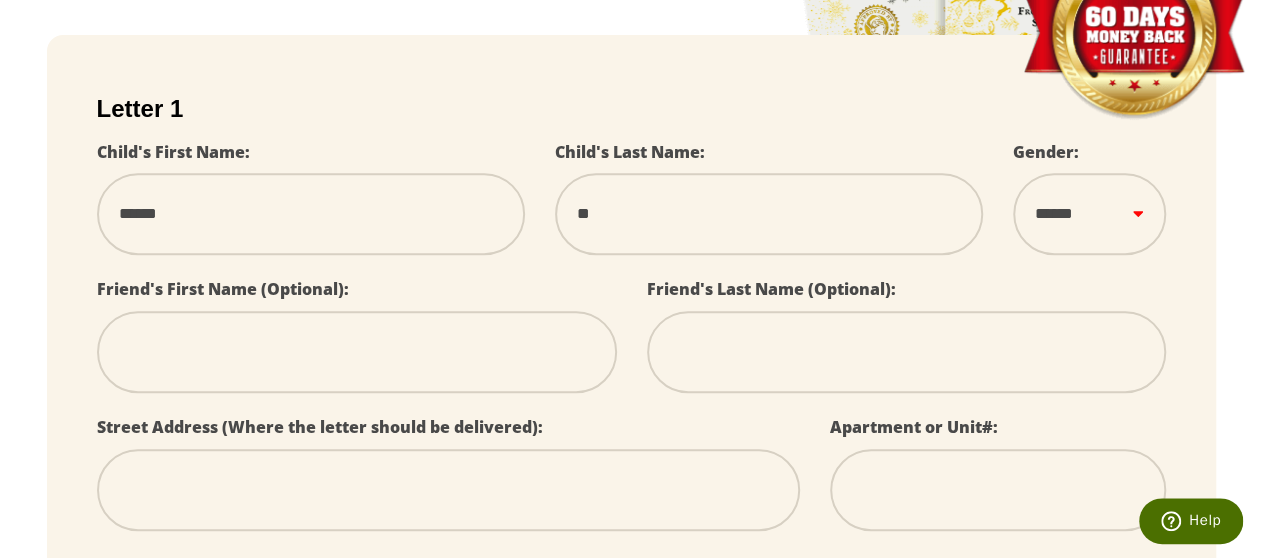 select 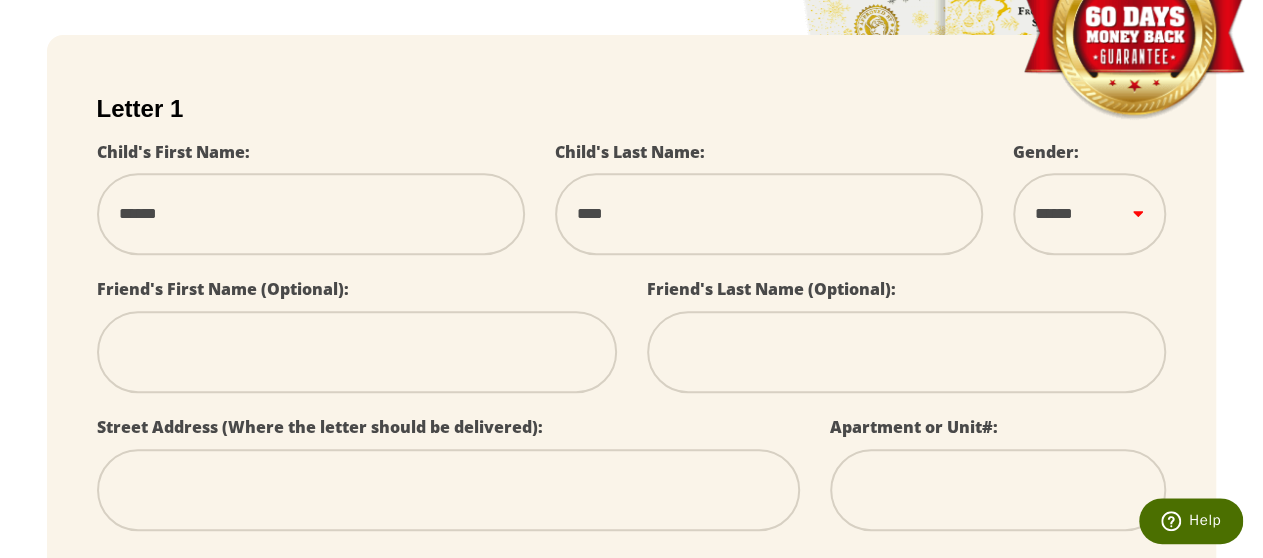 type on "*****" 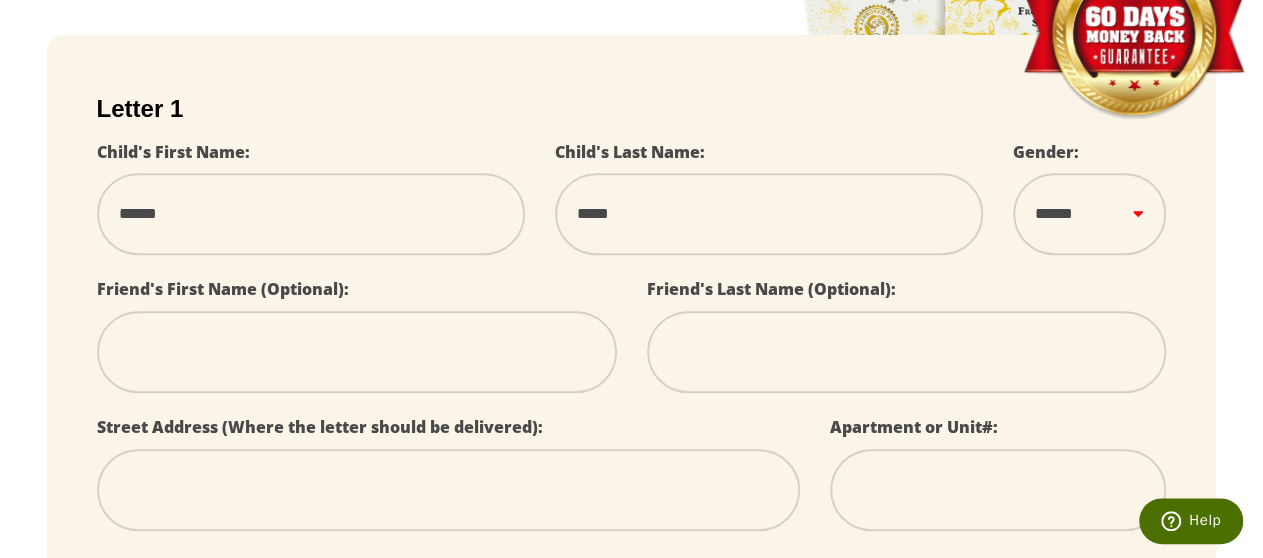 select 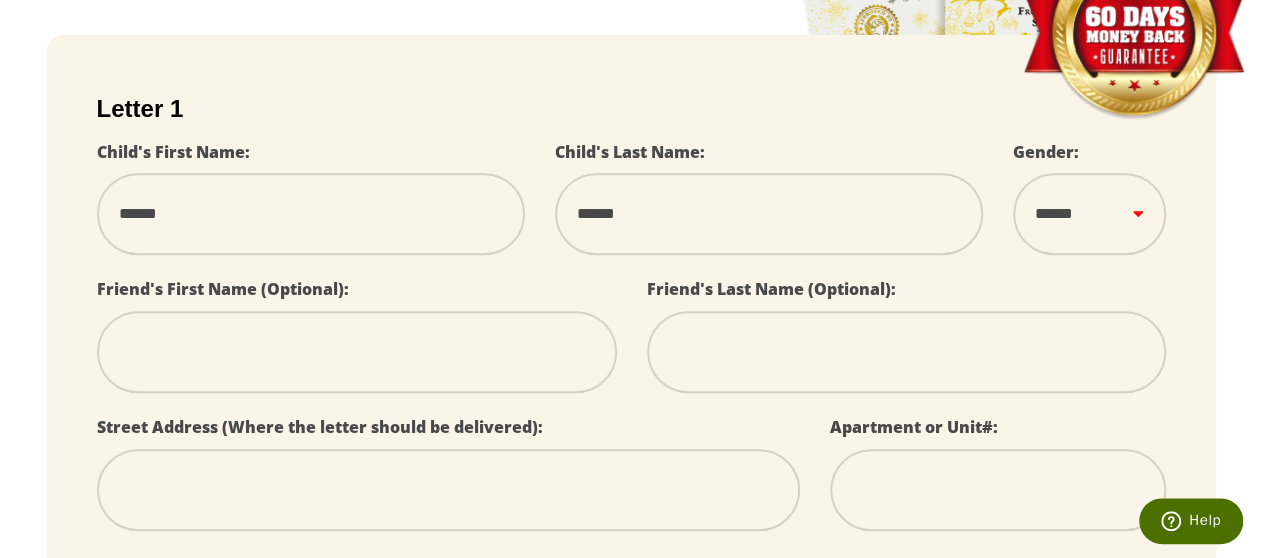 type on "******" 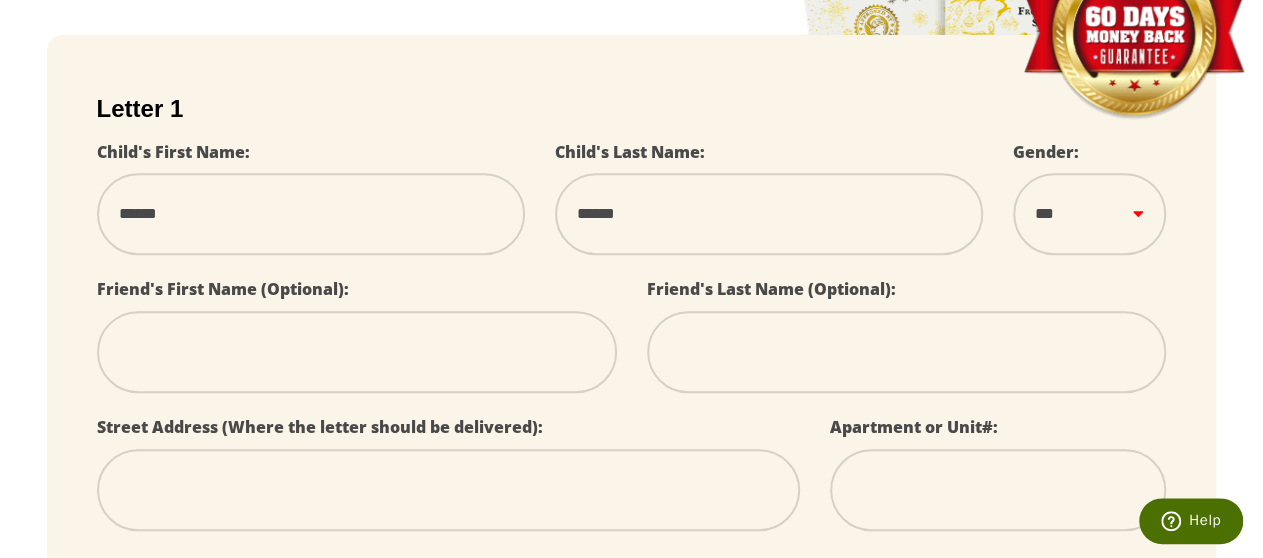 click on "******   ***   ****" at bounding box center (1089, 214) 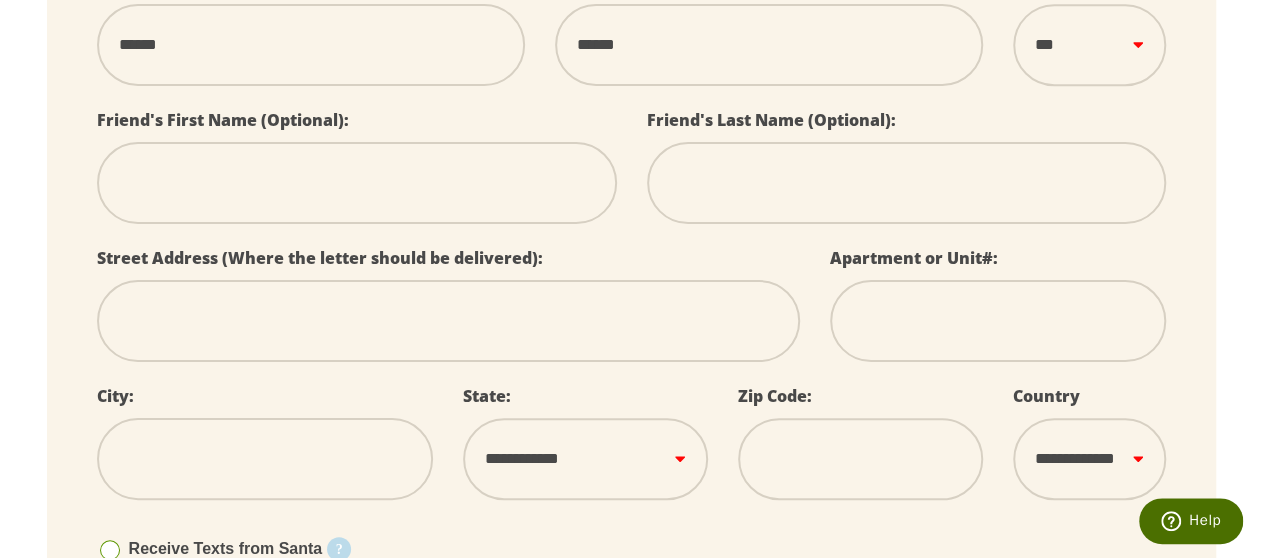 scroll, scrollTop: 600, scrollLeft: 0, axis: vertical 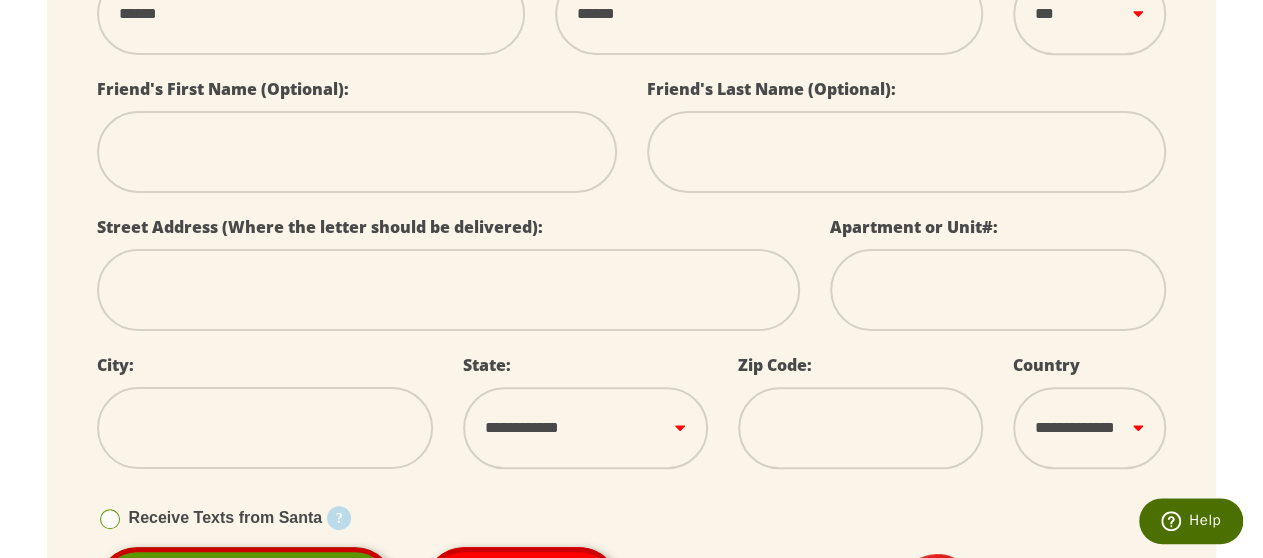 click at bounding box center [448, 290] 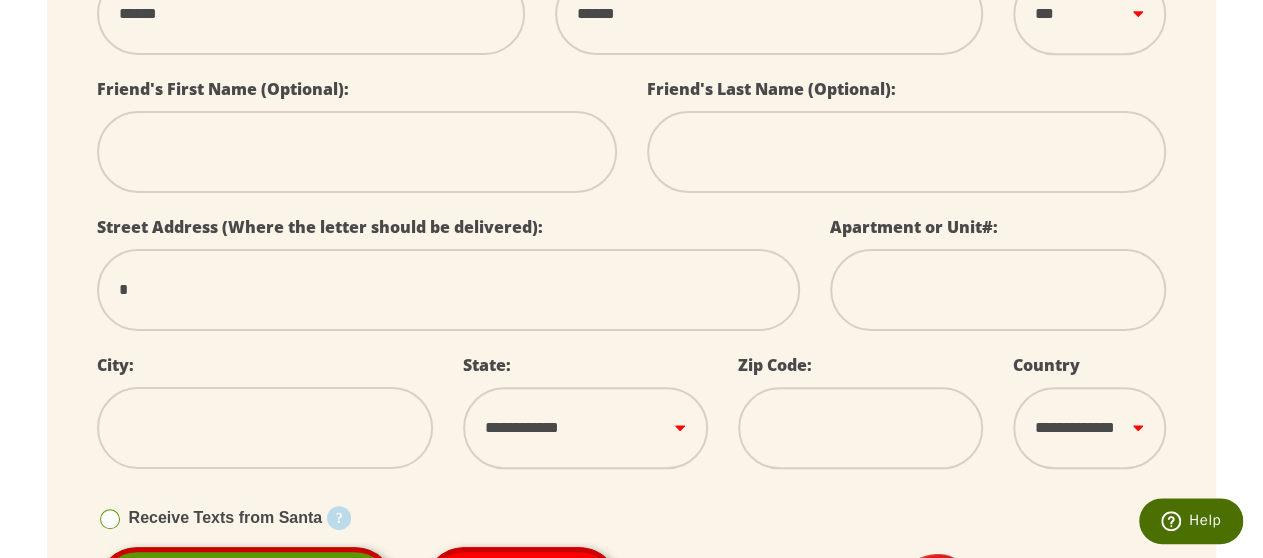 type on "**" 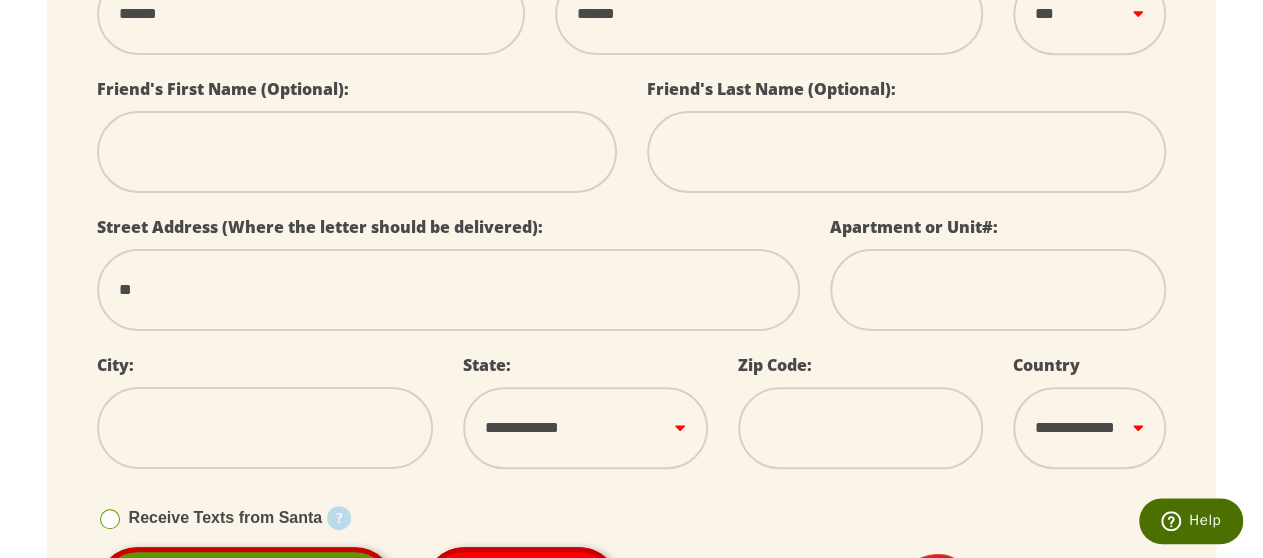 type on "***" 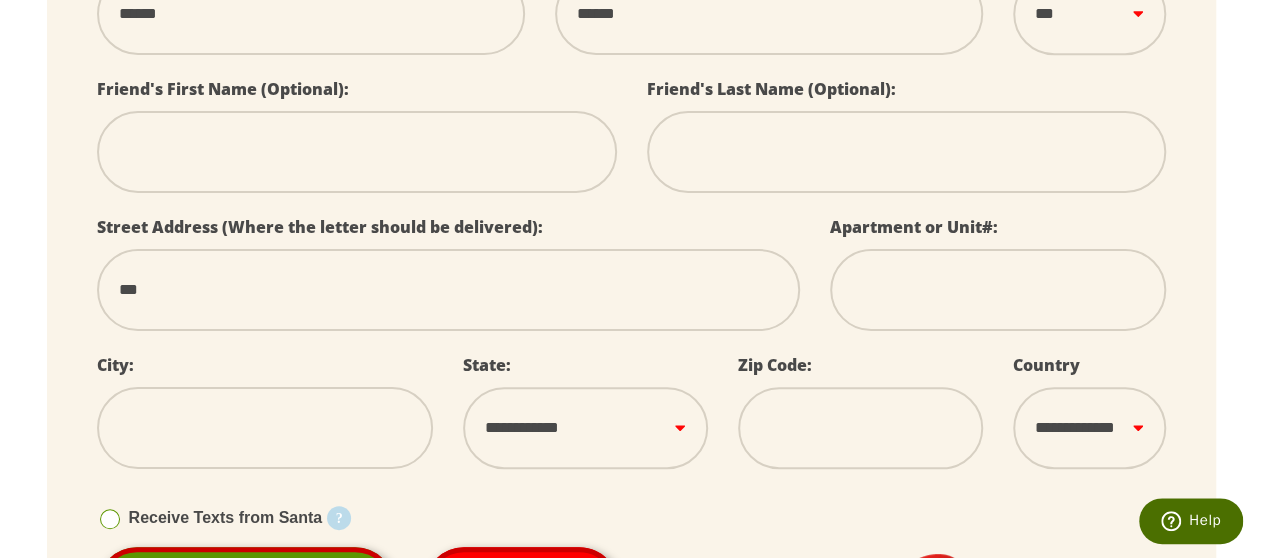 select 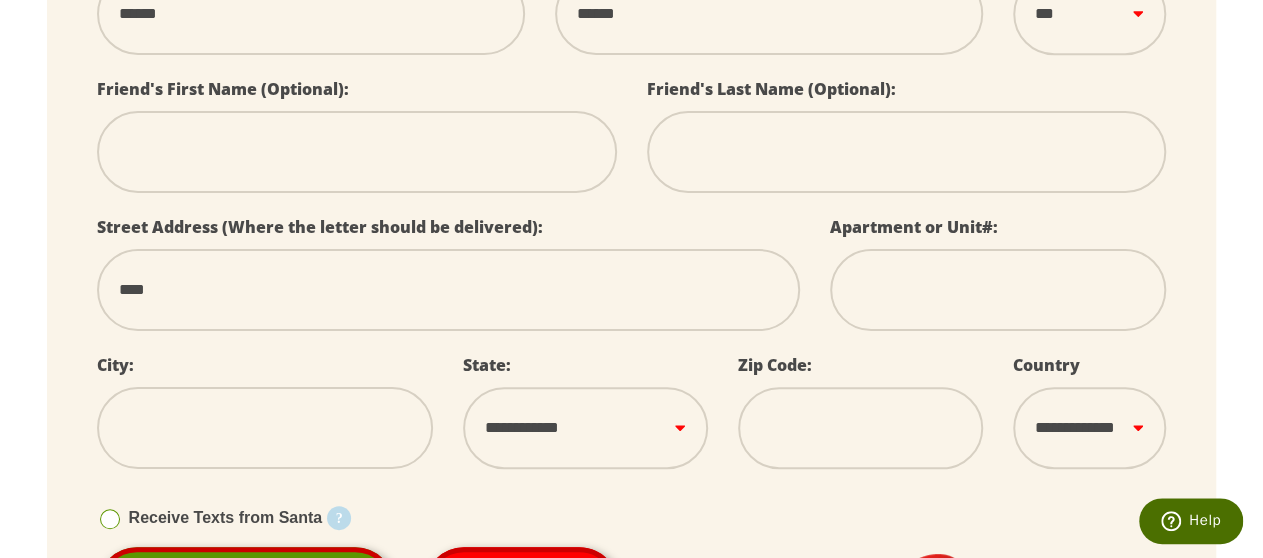 type on "****" 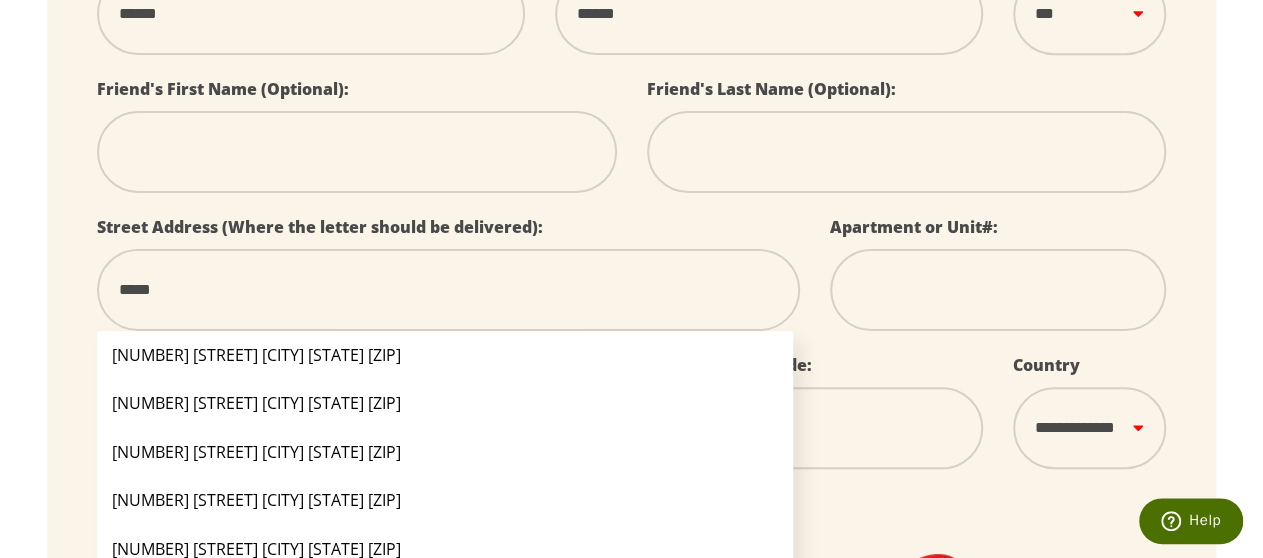 type on "******" 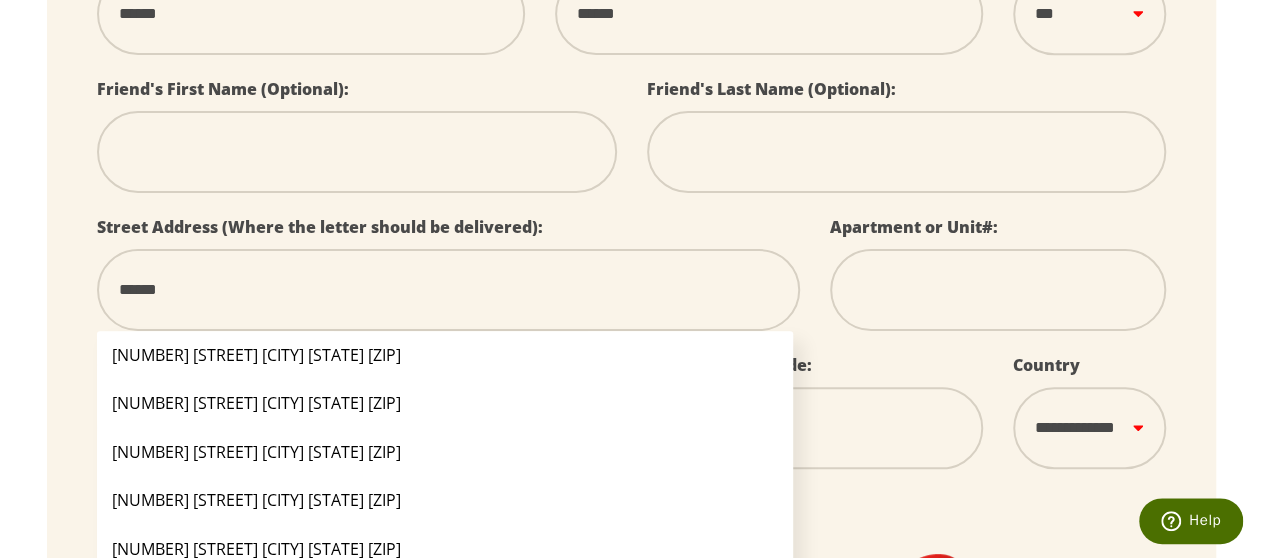 type on "*******" 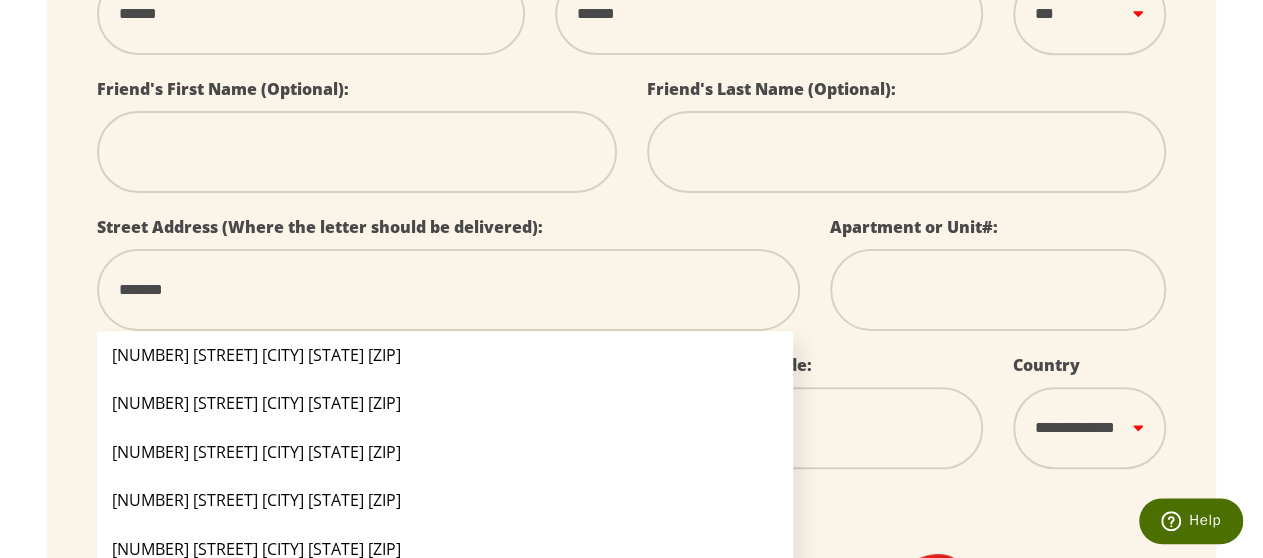 type on "********" 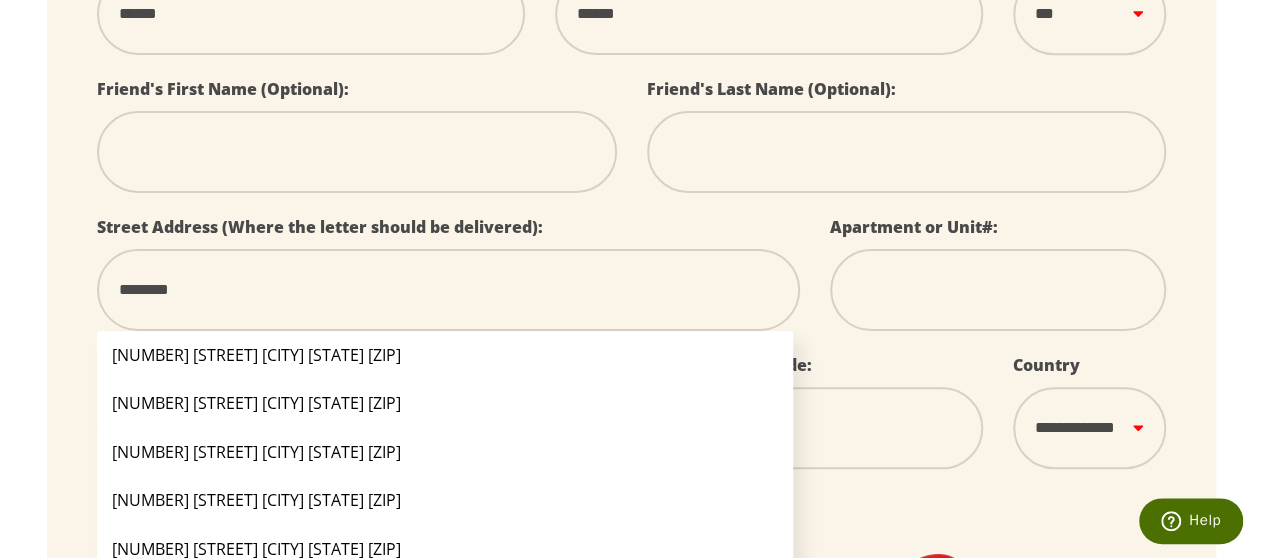 type on "*********" 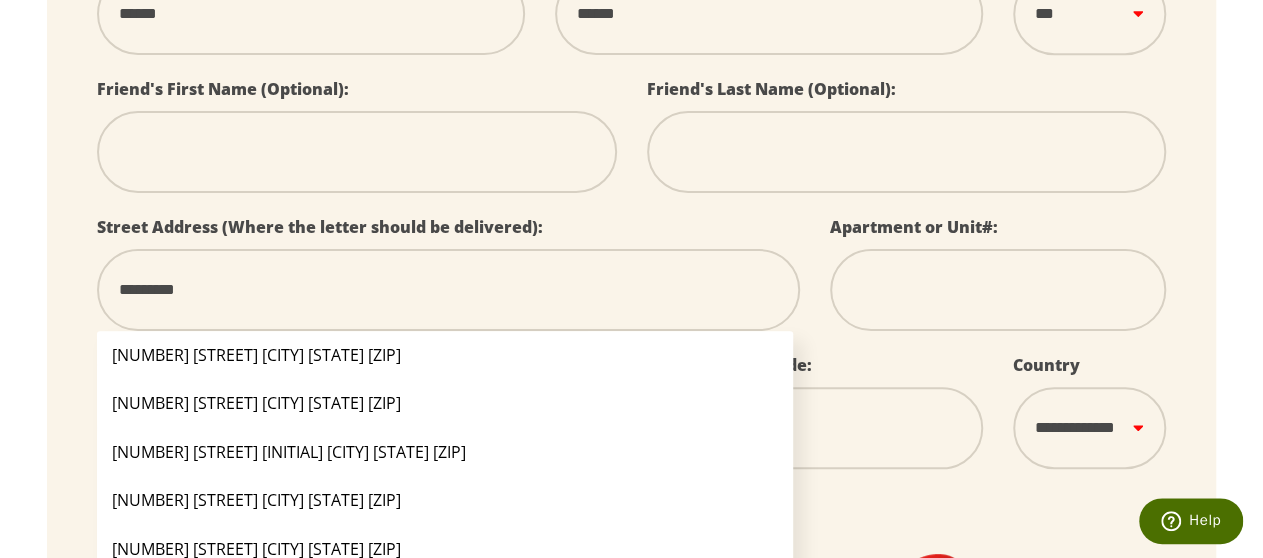 type on "**********" 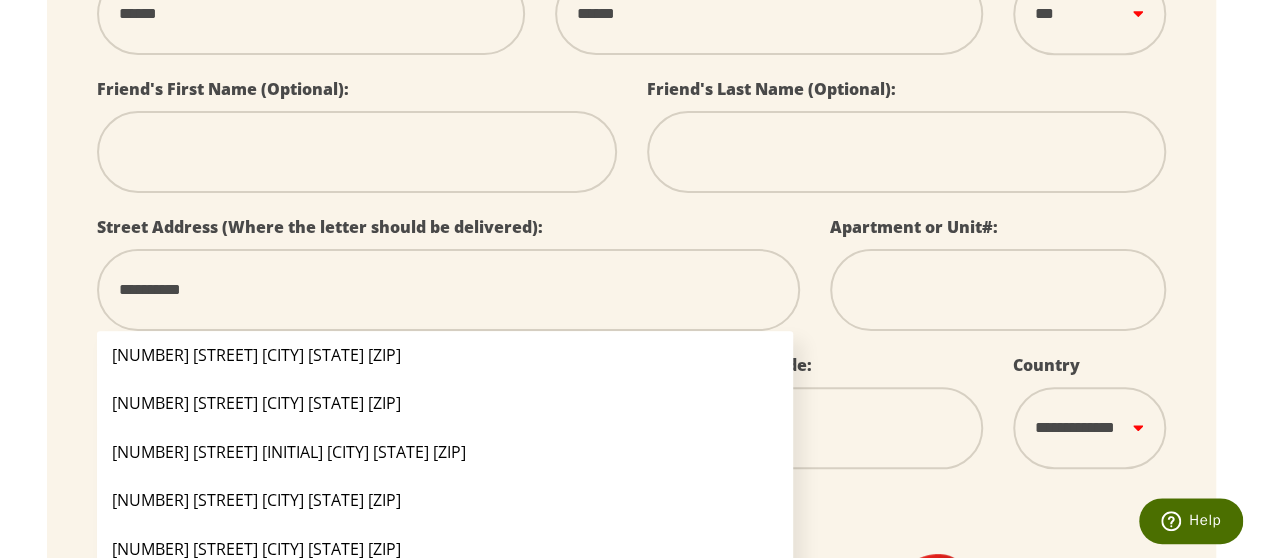 type on "**********" 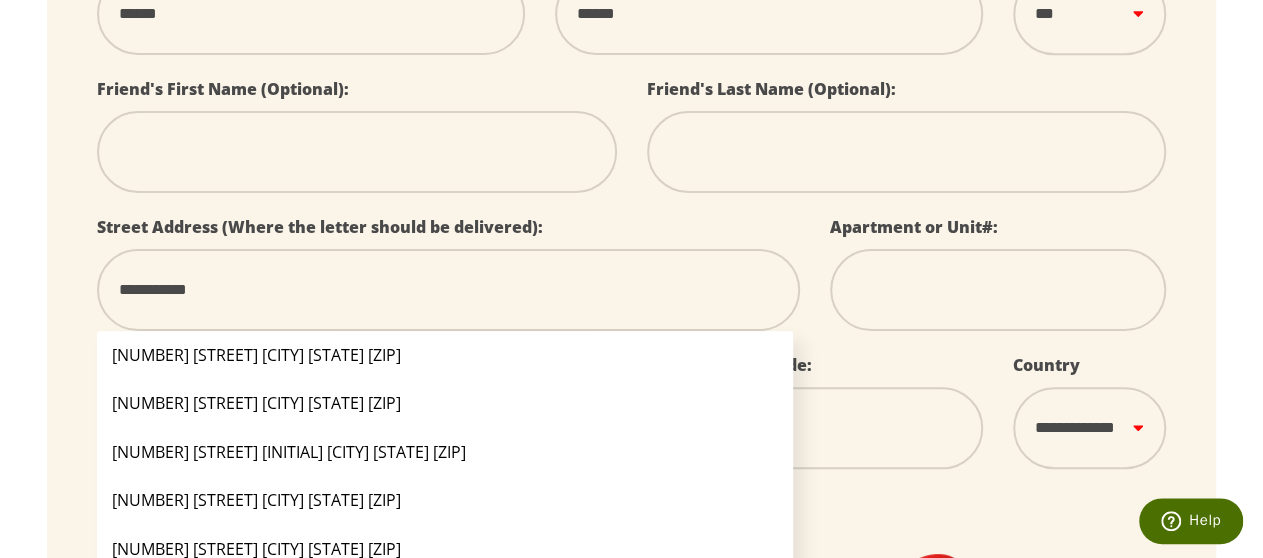 type on "**********" 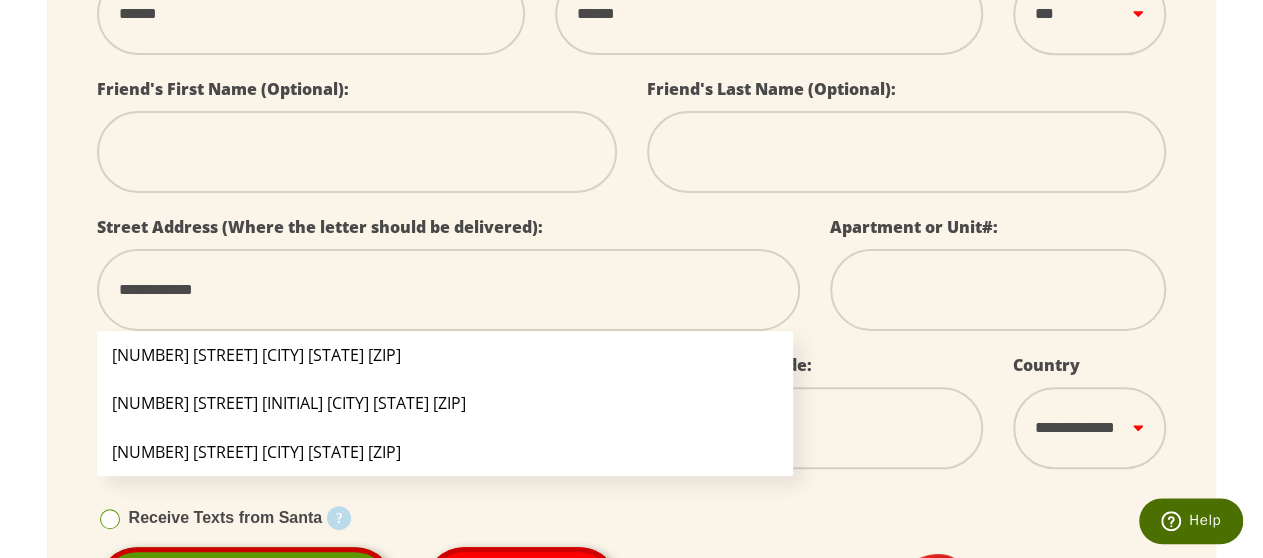 type on "**********" 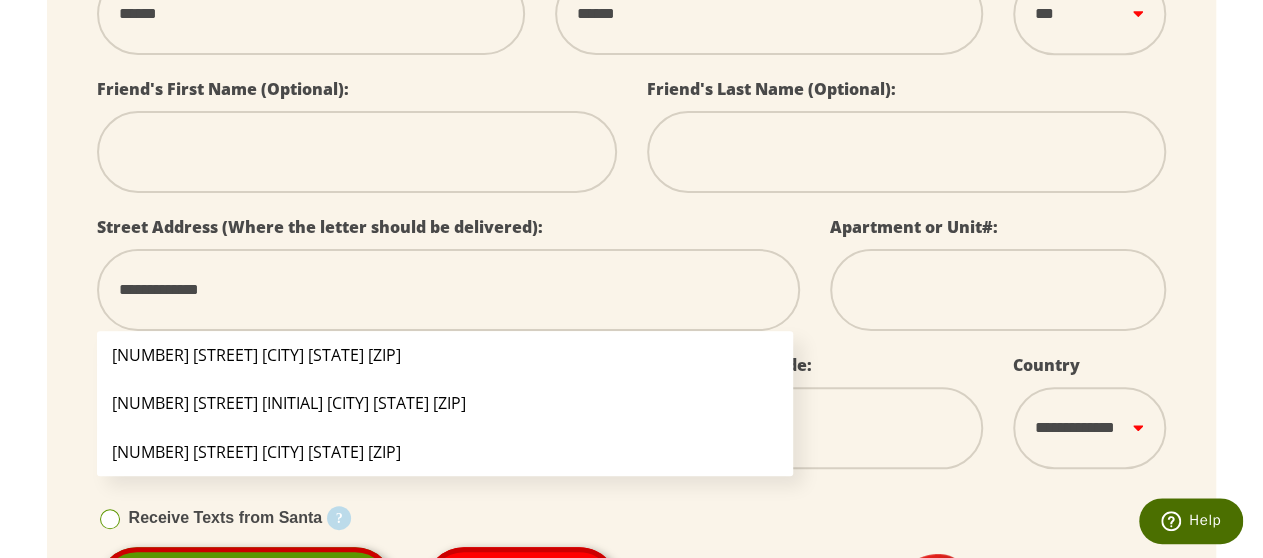 select 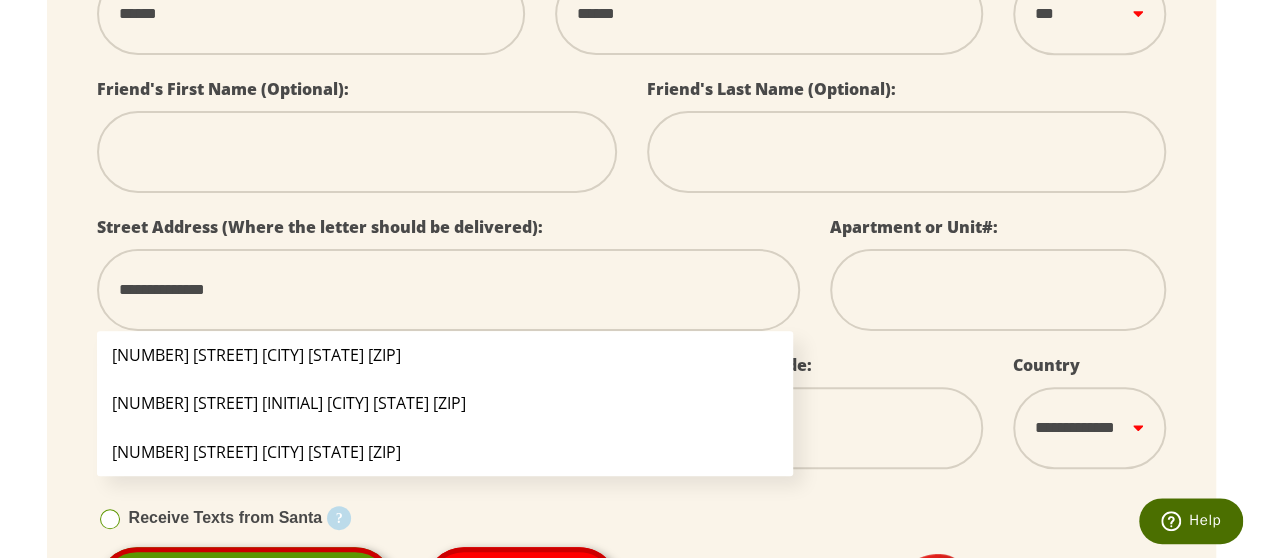 type on "**********" 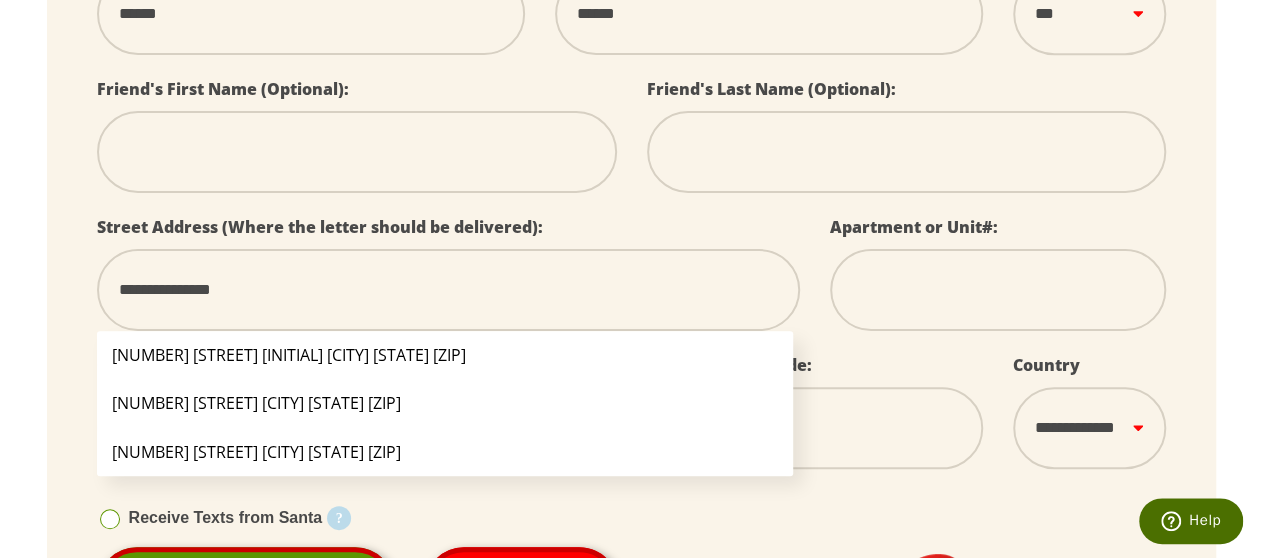 type on "**********" 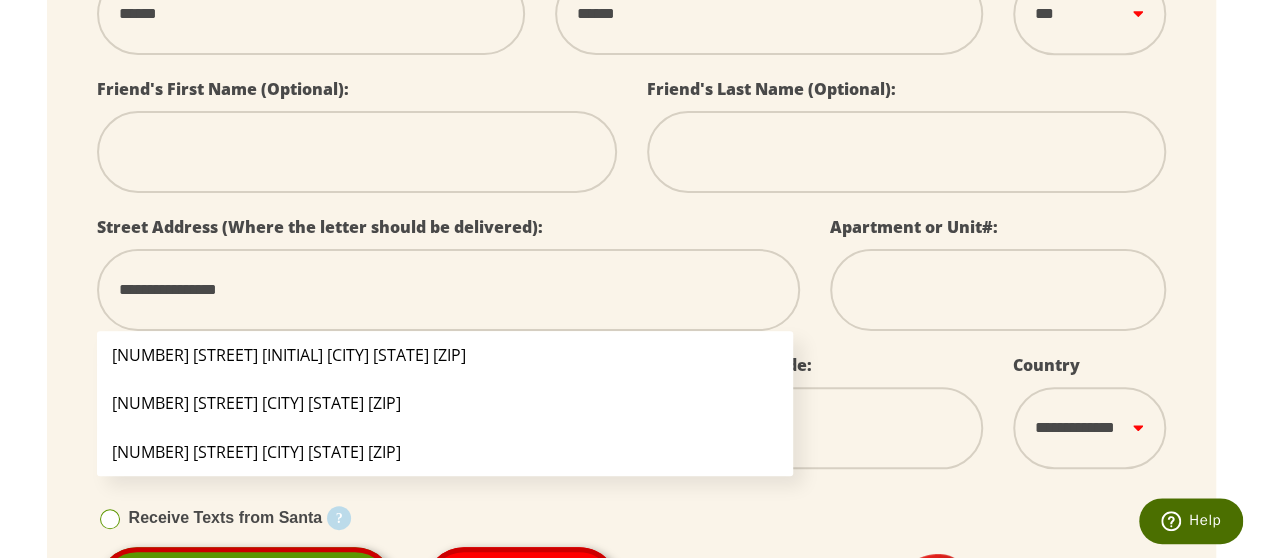 type on "**********" 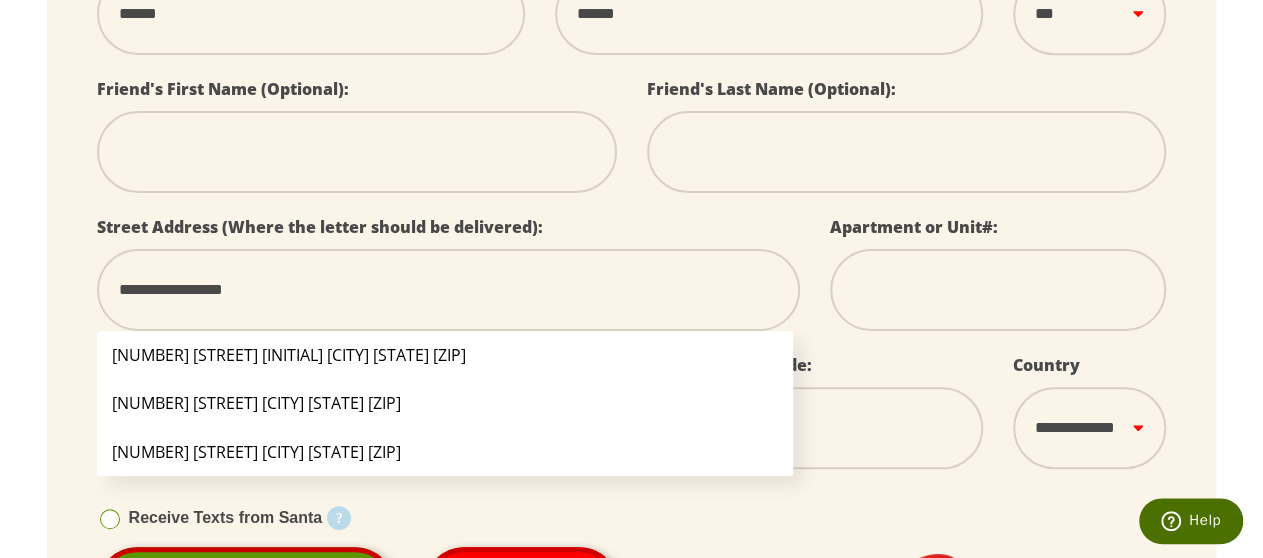 type on "**********" 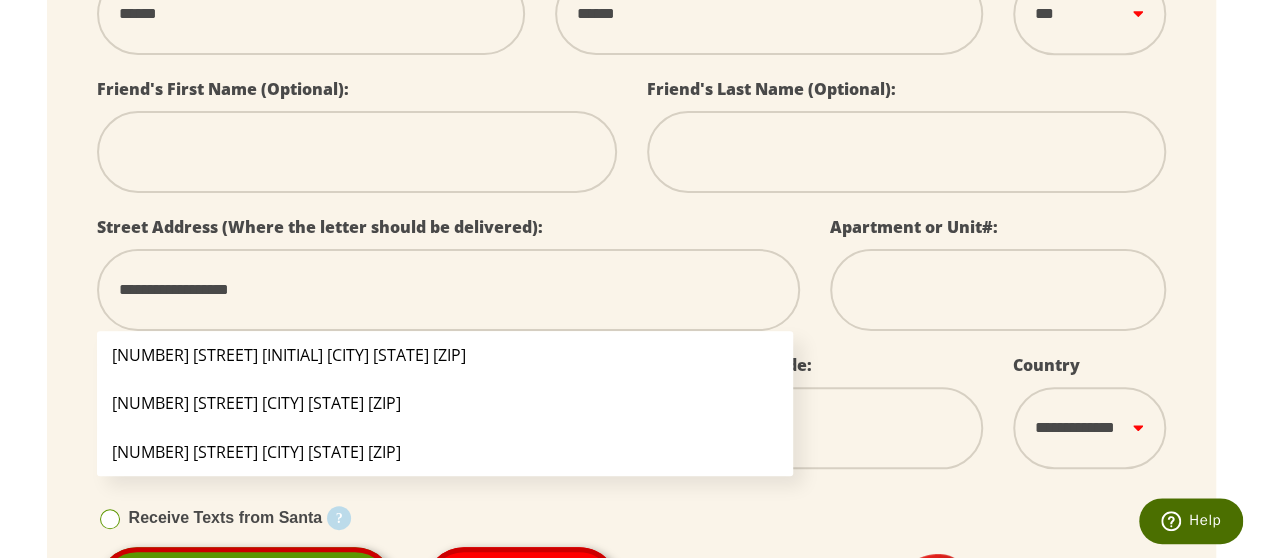 type on "**********" 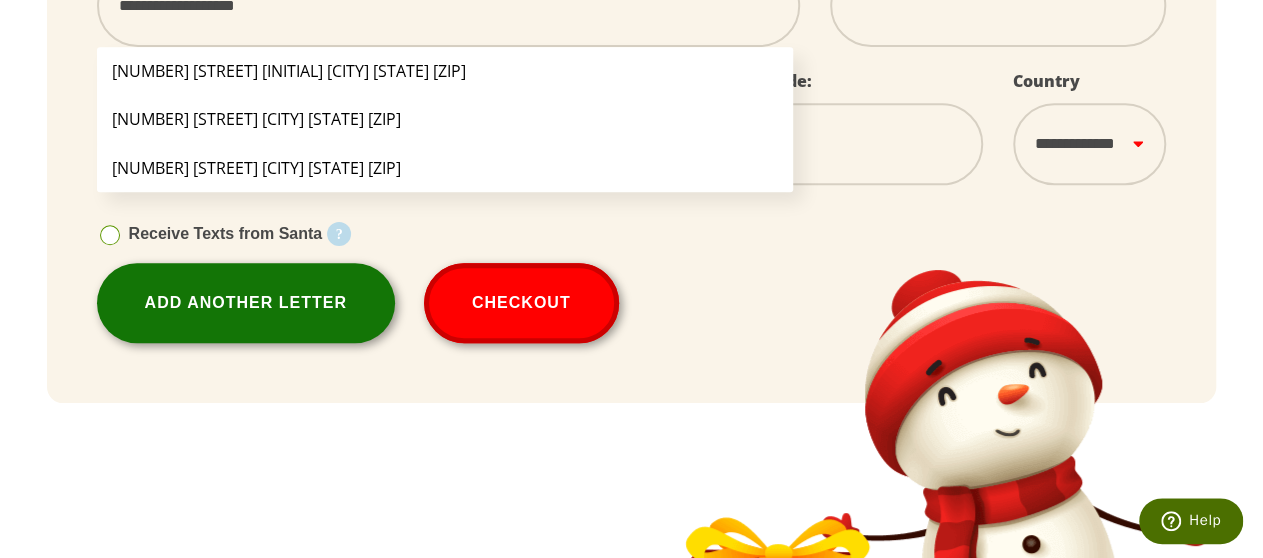 scroll, scrollTop: 900, scrollLeft: 0, axis: vertical 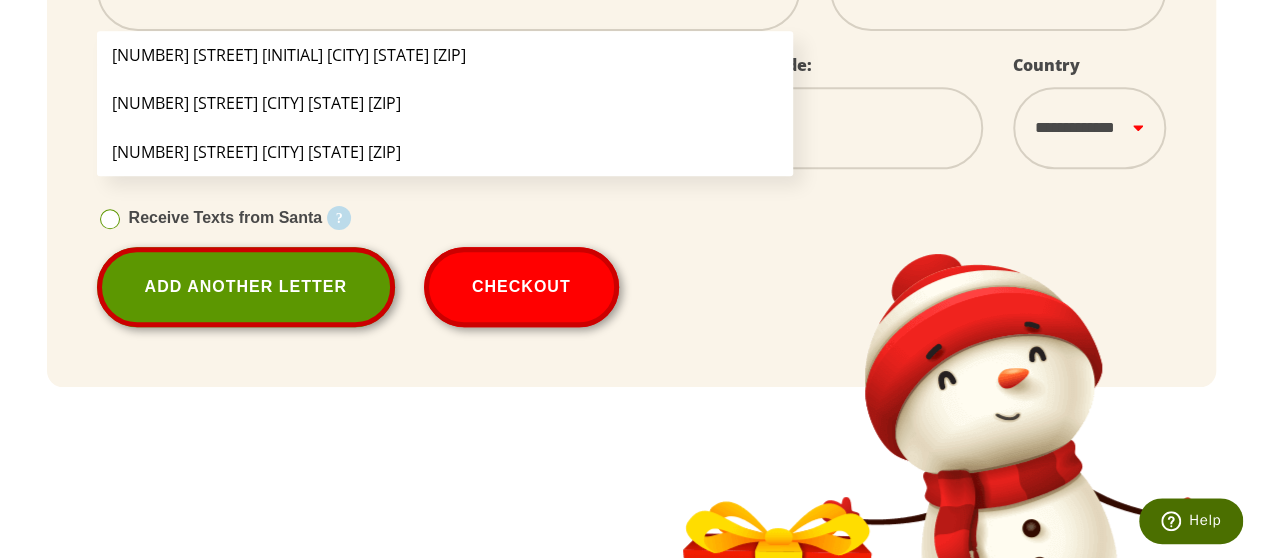 type on "**********" 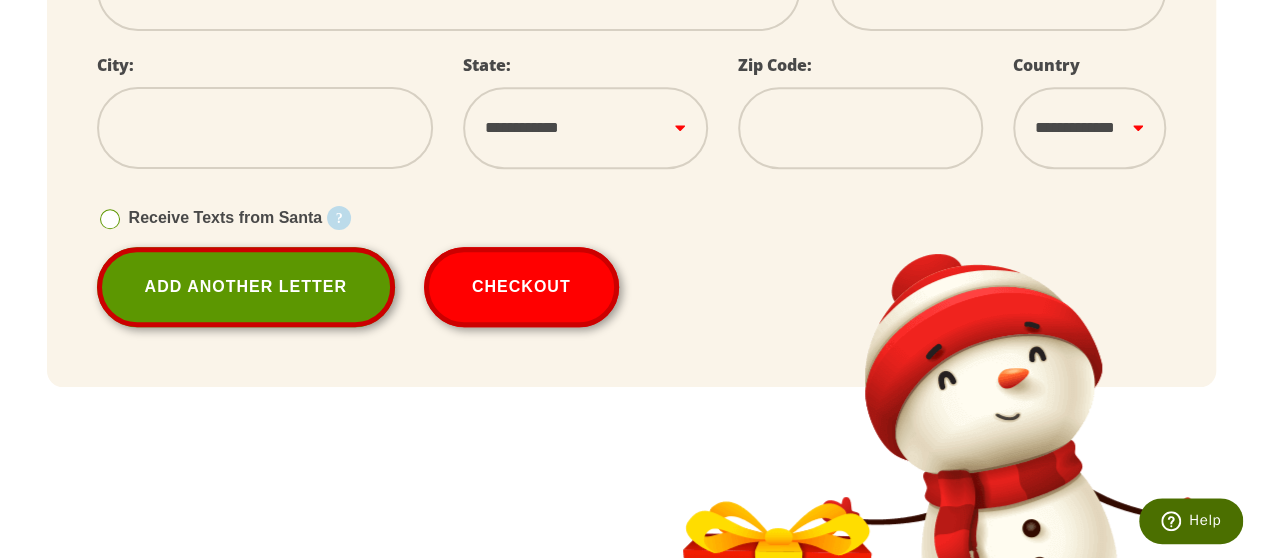 click at bounding box center (265, 128) 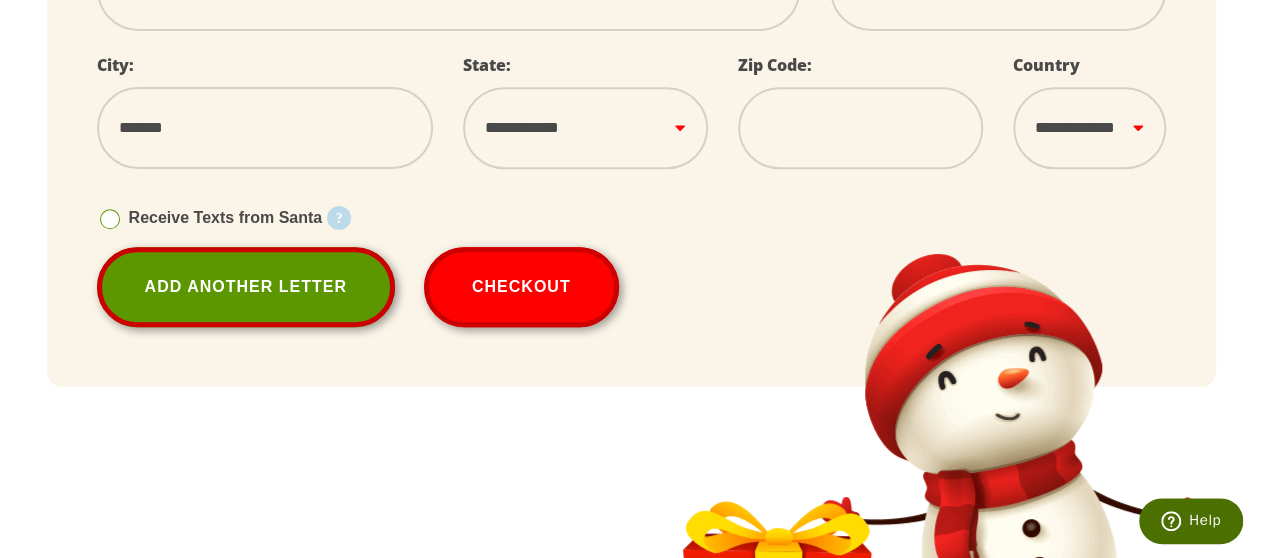 type on "******" 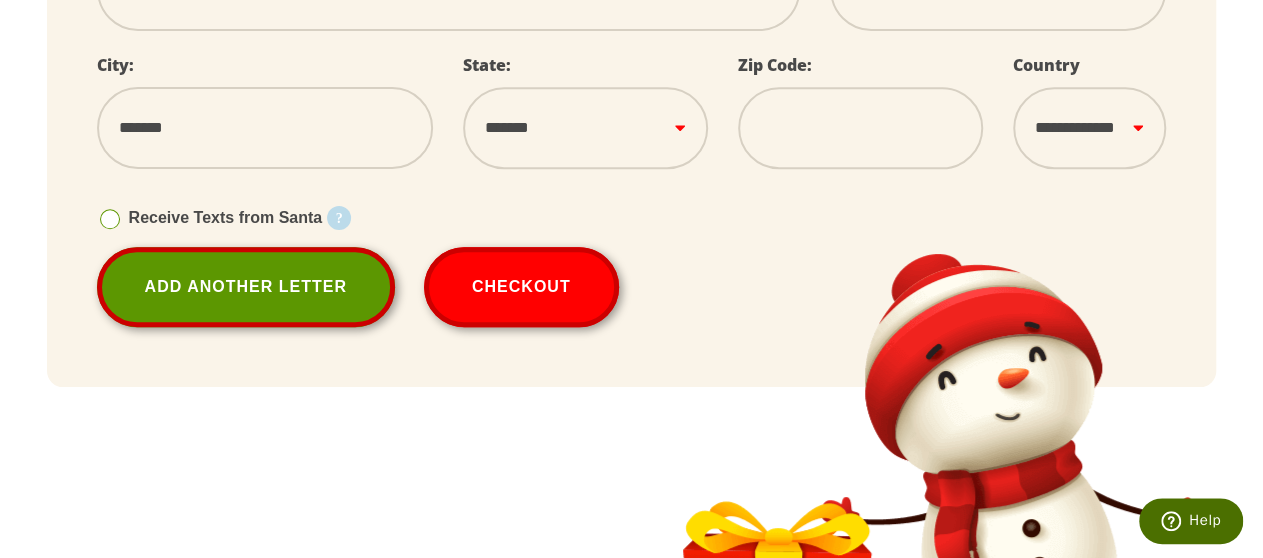 type on "*****" 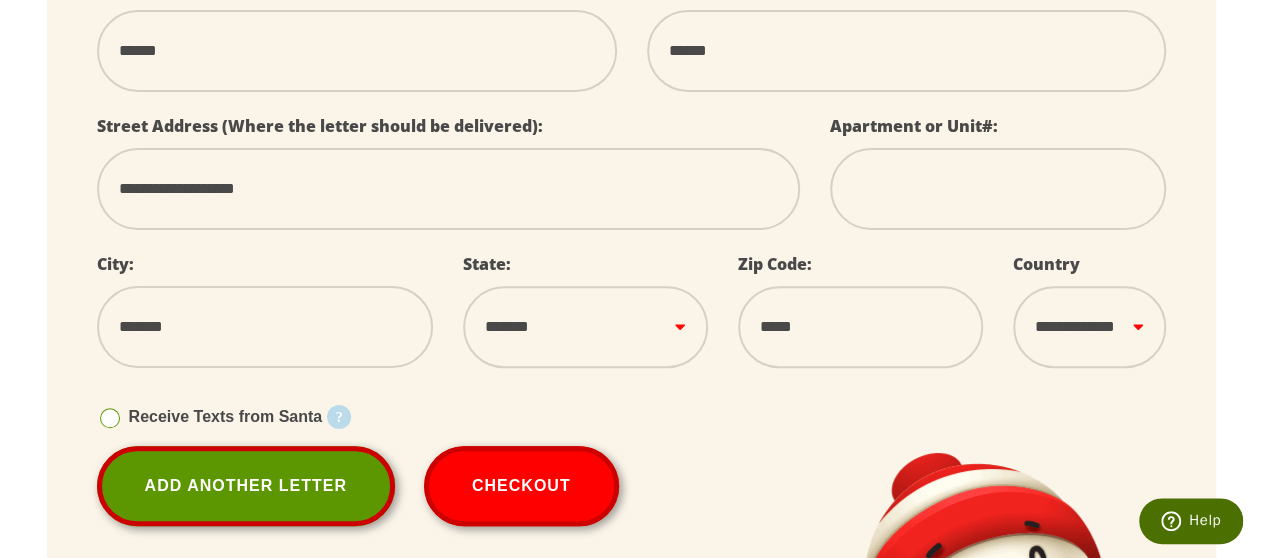 scroll, scrollTop: 700, scrollLeft: 0, axis: vertical 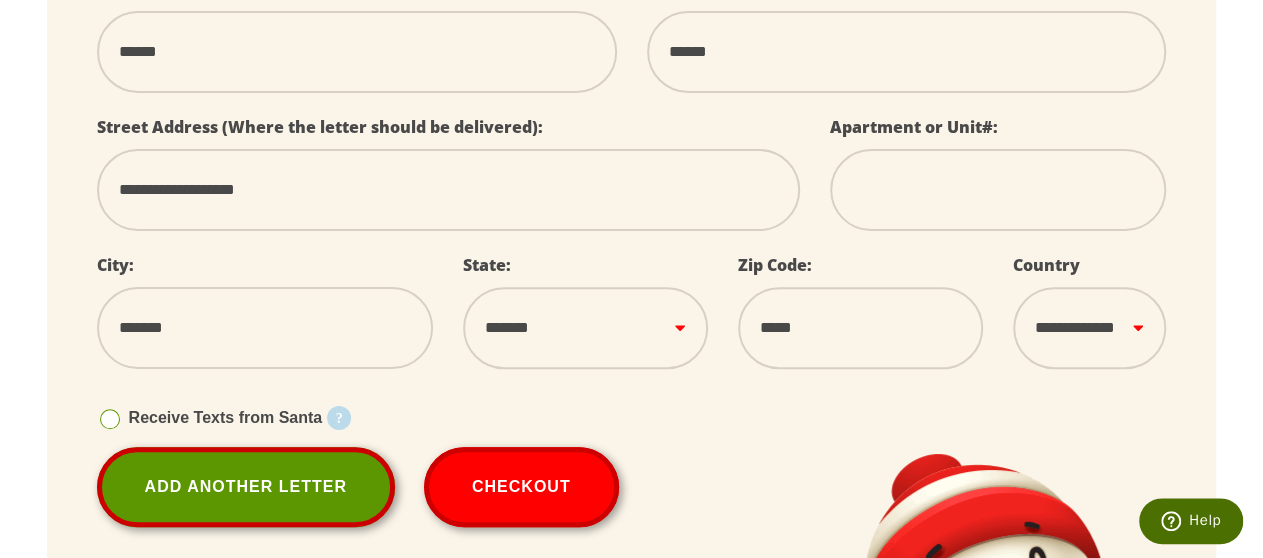 click at bounding box center (110, 419) 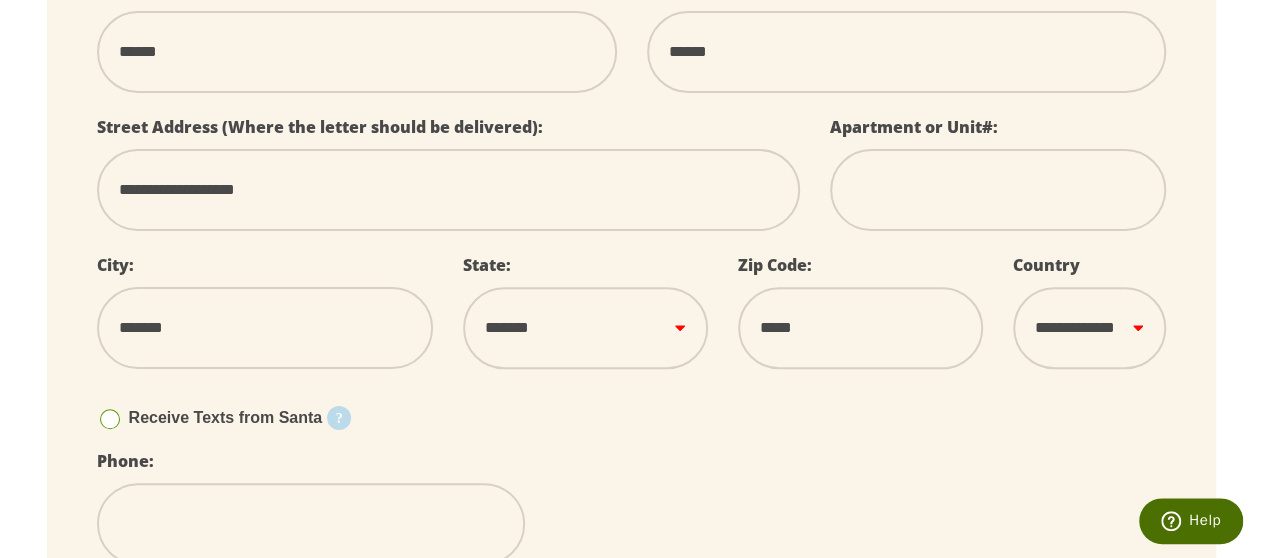 click at bounding box center (311, 524) 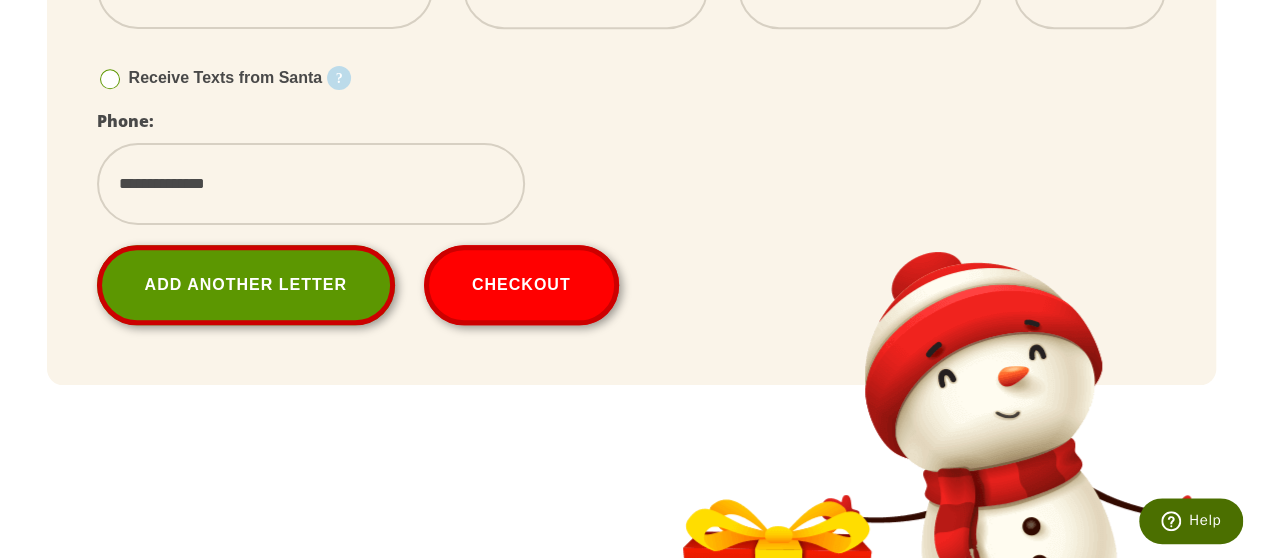 scroll, scrollTop: 1000, scrollLeft: 0, axis: vertical 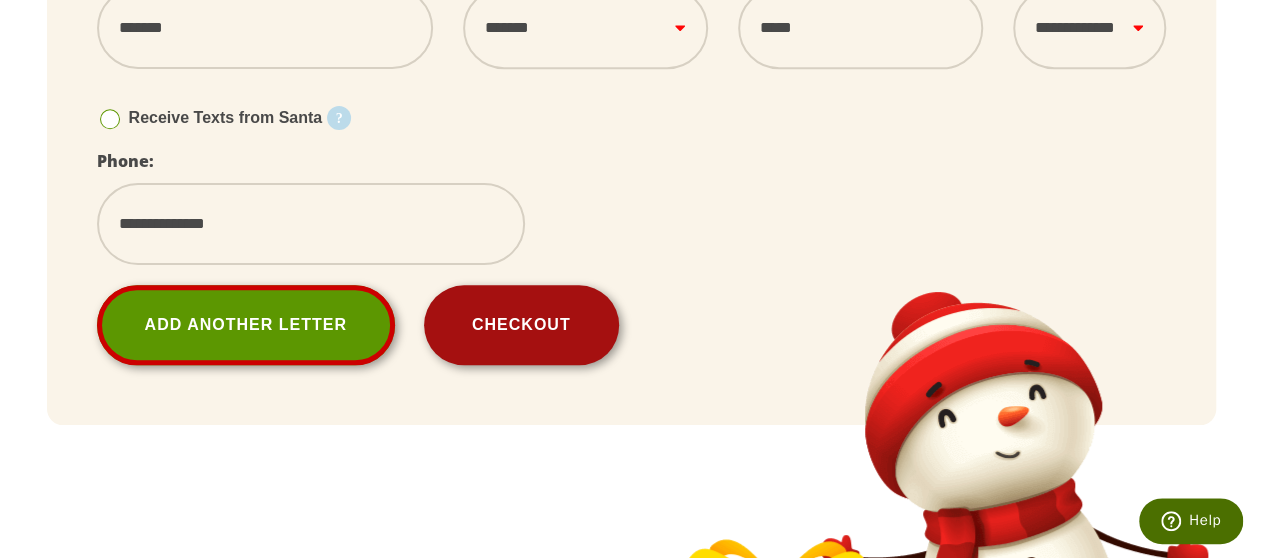type on "**********" 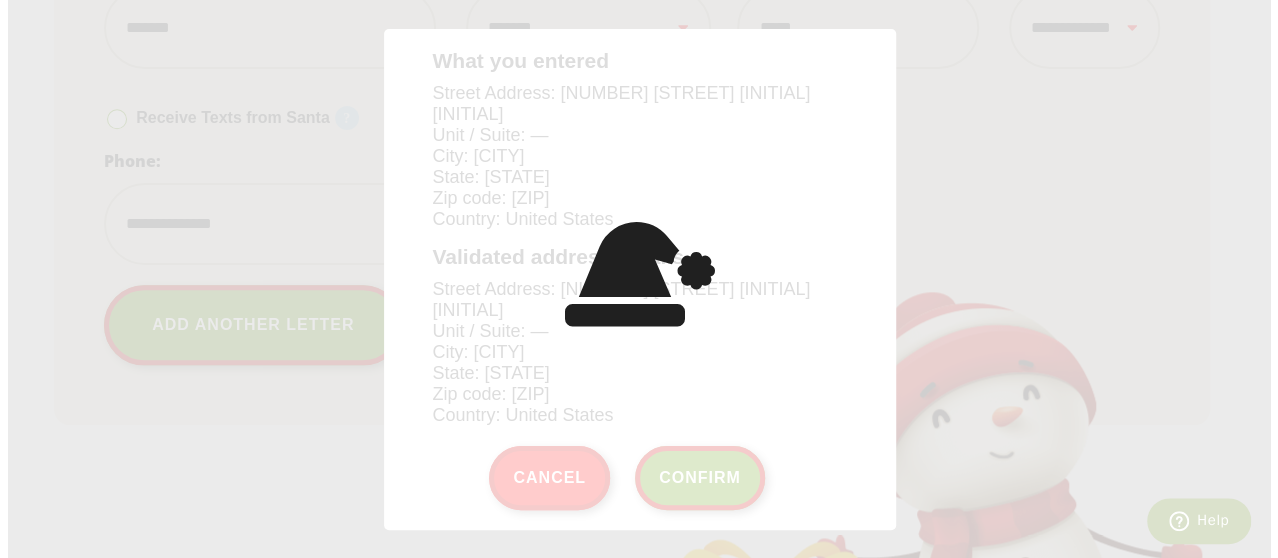 scroll, scrollTop: 700, scrollLeft: 0, axis: vertical 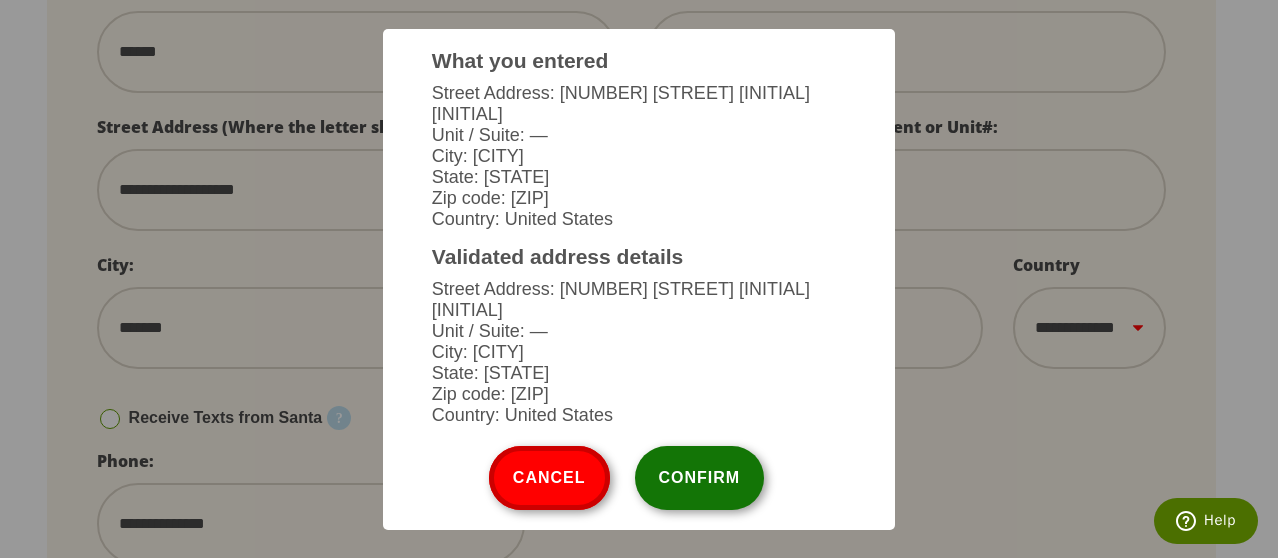 click on "Confirm" at bounding box center [700, 478] 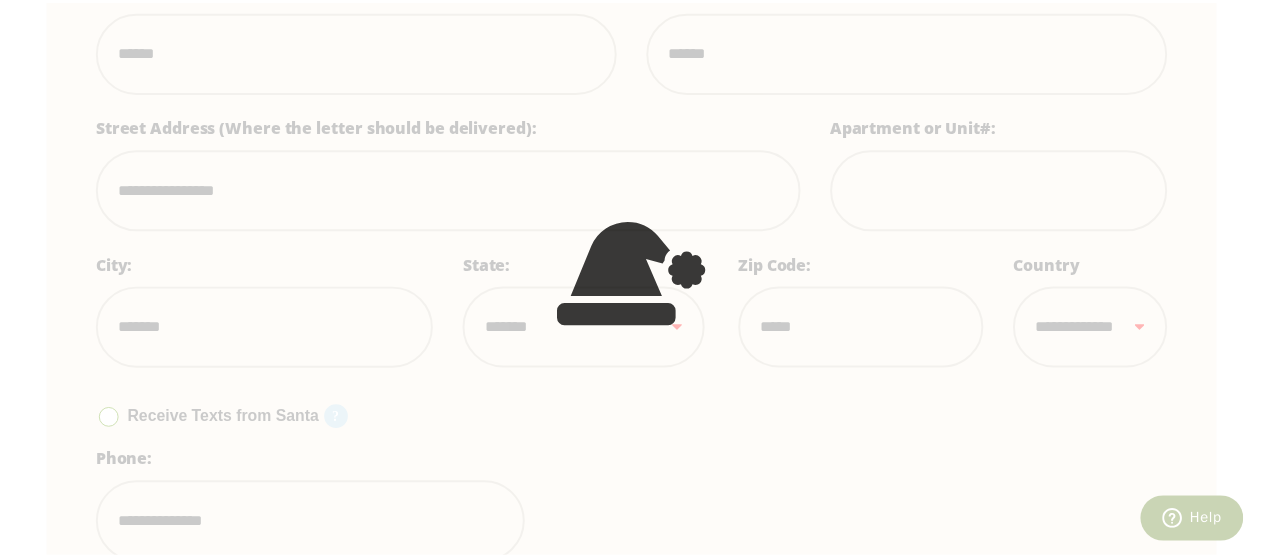 scroll, scrollTop: 1046, scrollLeft: 0, axis: vertical 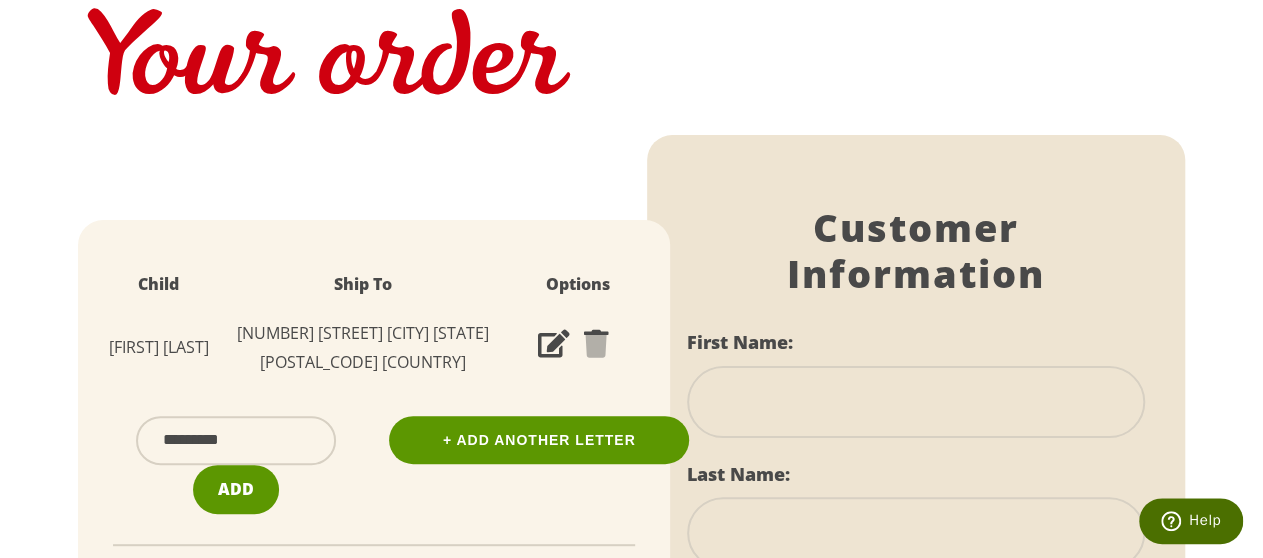 drag, startPoint x: 362, startPoint y: 333, endPoint x: 417, endPoint y: 327, distance: 55.326305 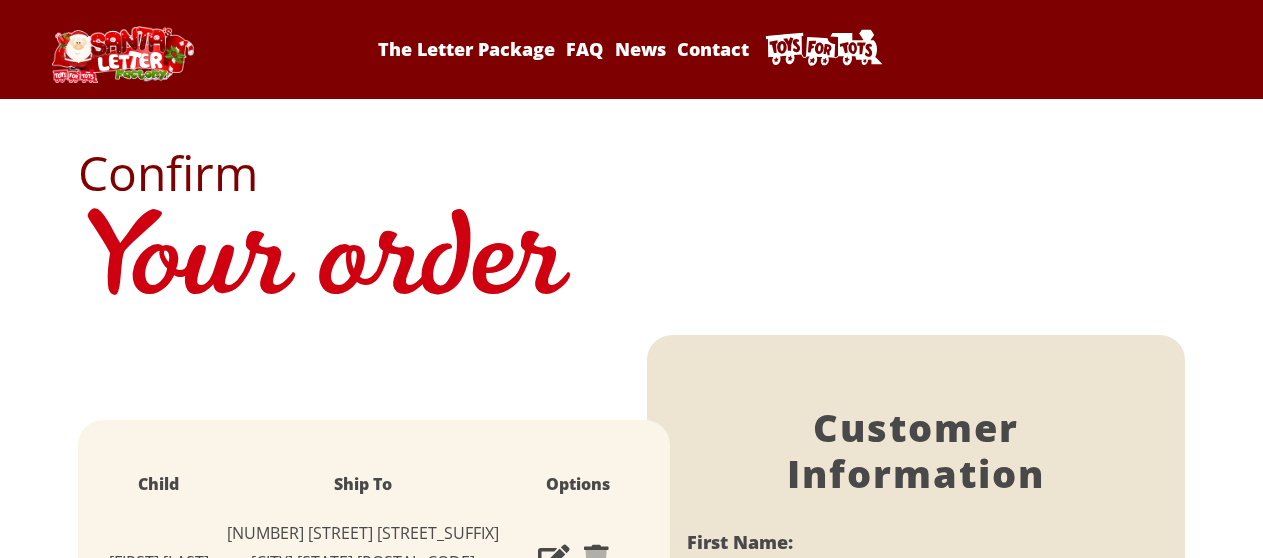scroll, scrollTop: 0, scrollLeft: 0, axis: both 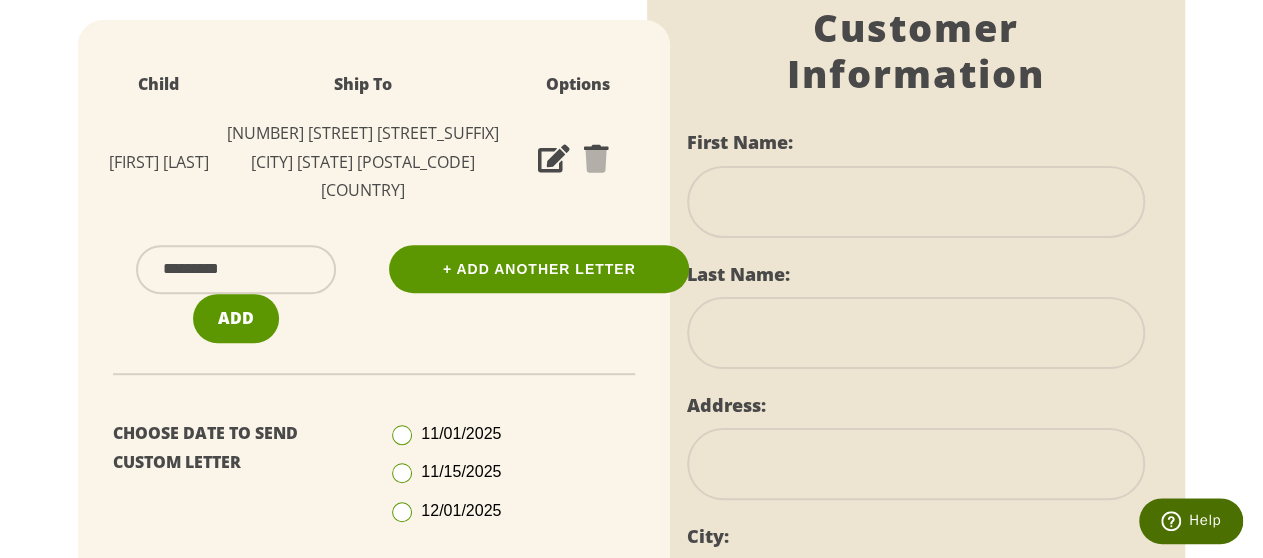 click on "11/01/2025
11/15/2025
12/01/2025" at bounding box center [512, 472] 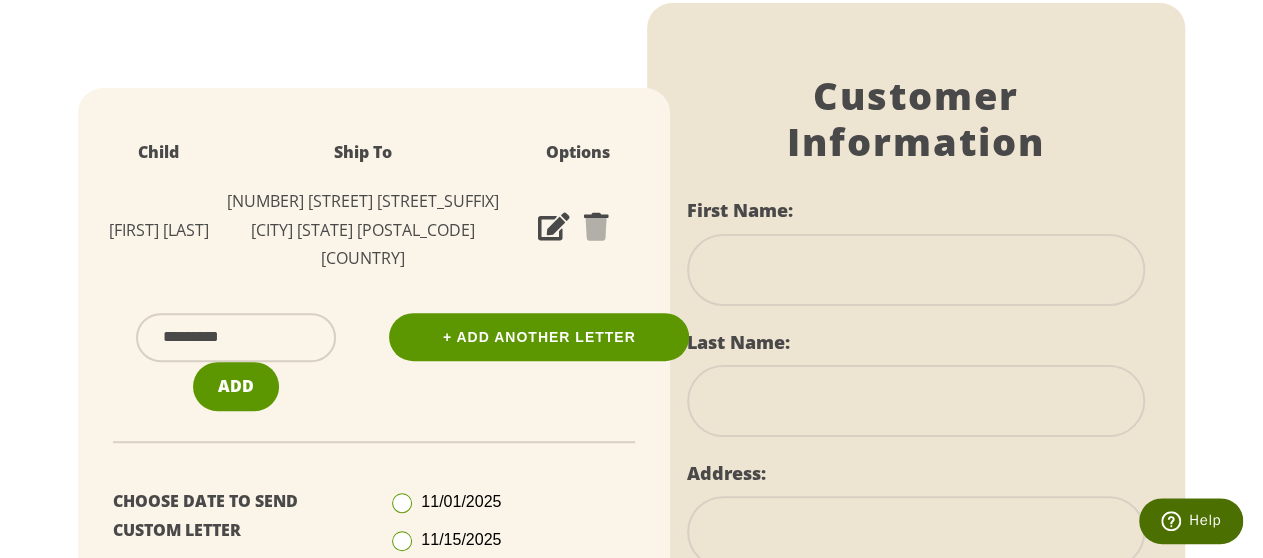 scroll, scrollTop: 300, scrollLeft: 0, axis: vertical 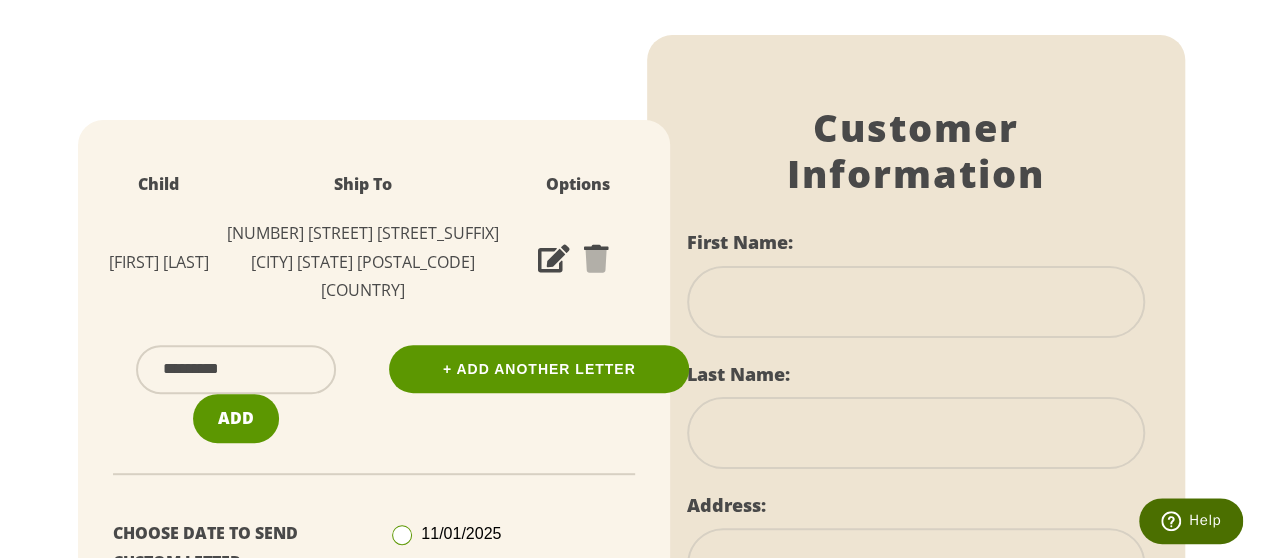 click at bounding box center [916, 302] 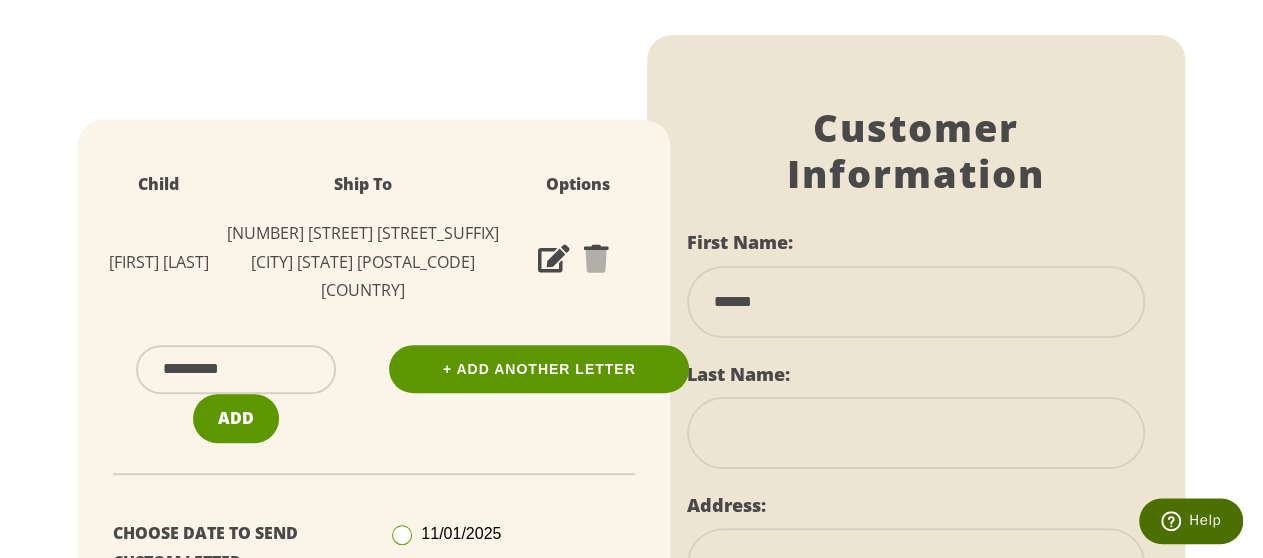 type on "******" 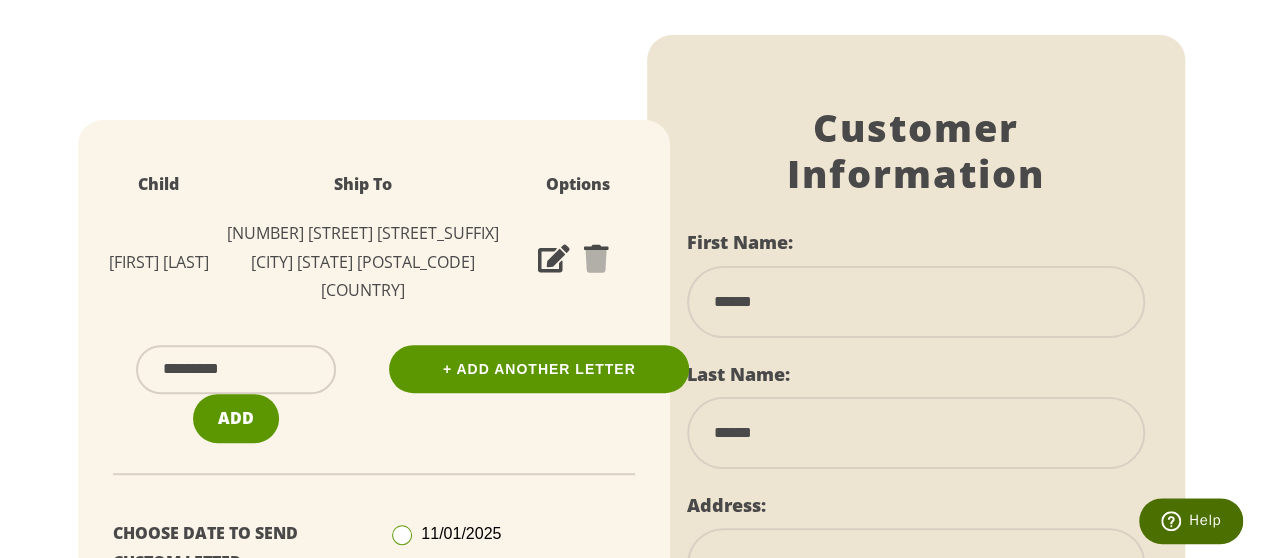 type on "**********" 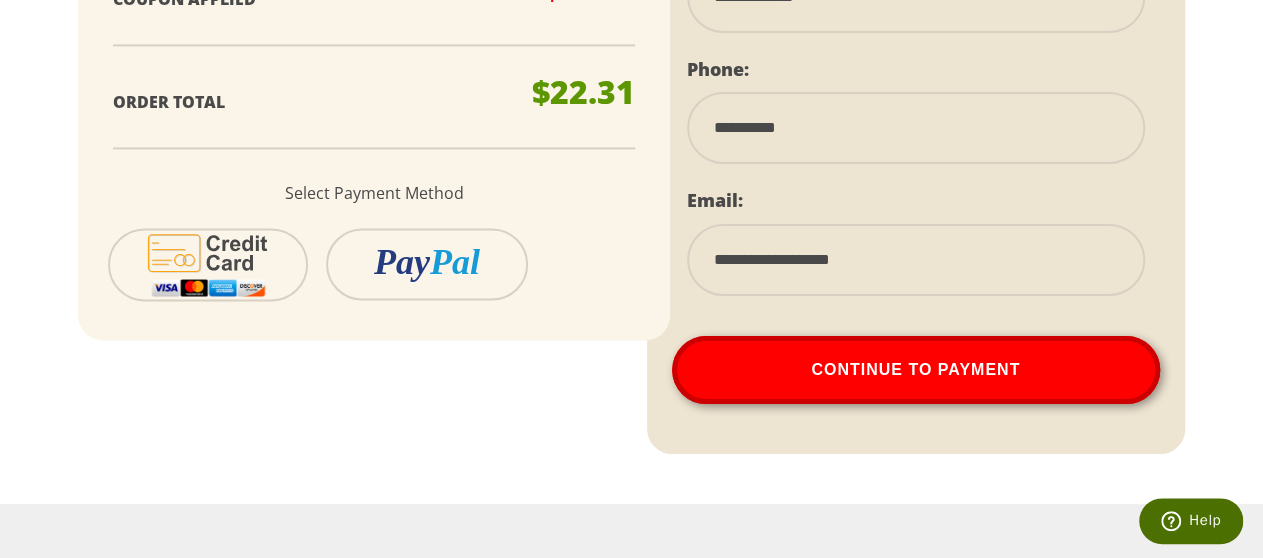 scroll, scrollTop: 1400, scrollLeft: 0, axis: vertical 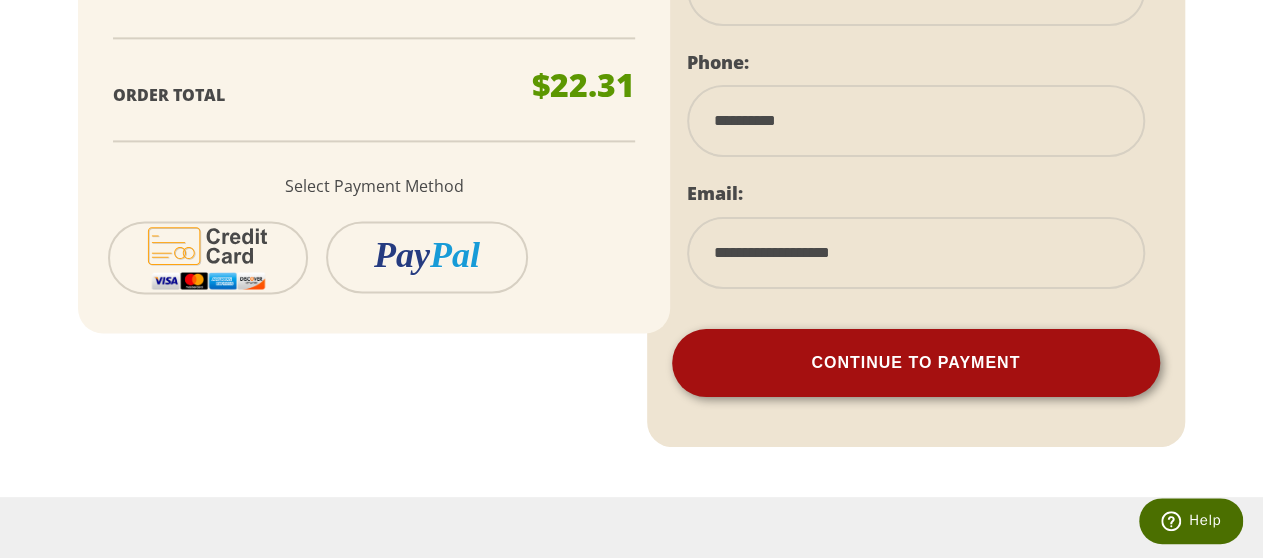 click on "Continue To Payment" at bounding box center (916, 363) 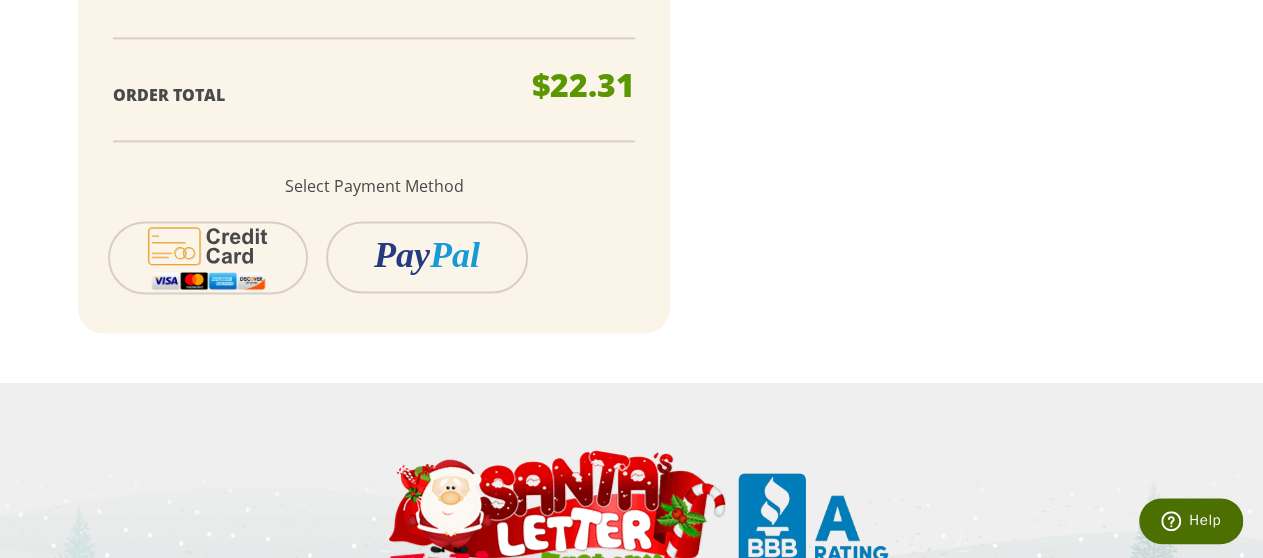 scroll, scrollTop: 526, scrollLeft: 0, axis: vertical 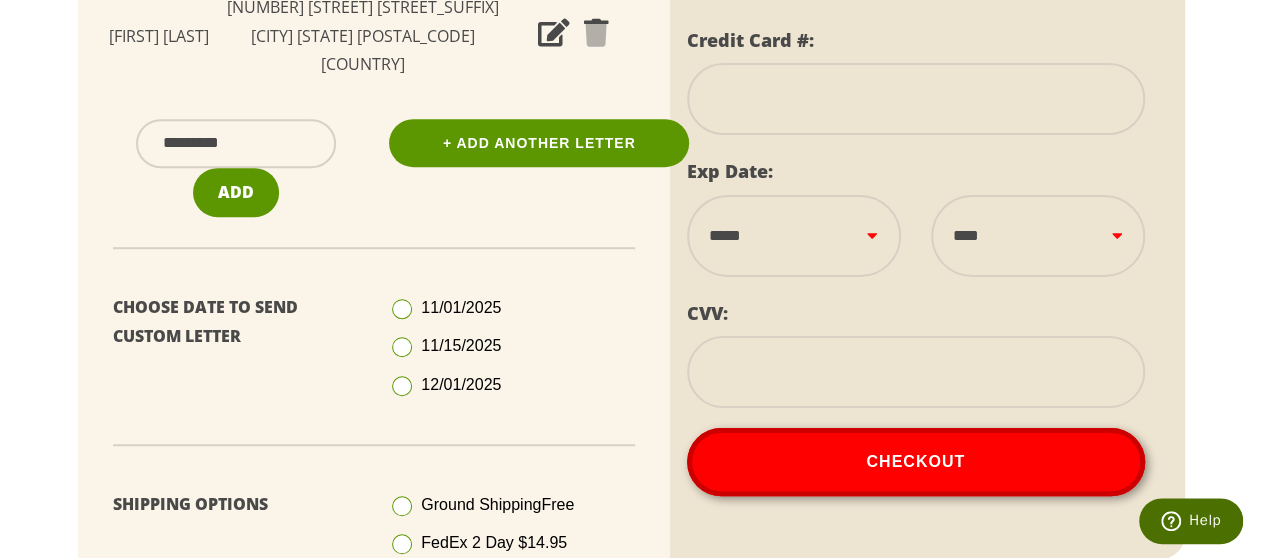 drag, startPoint x: 772, startPoint y: 137, endPoint x: 770, endPoint y: 153, distance: 16.124516 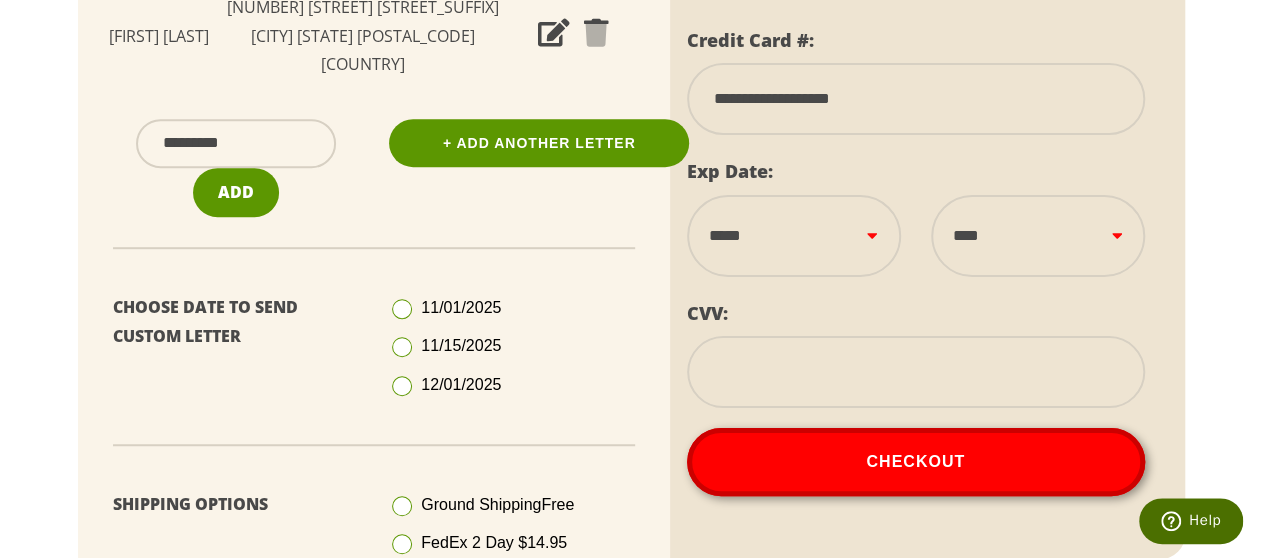 select on "**" 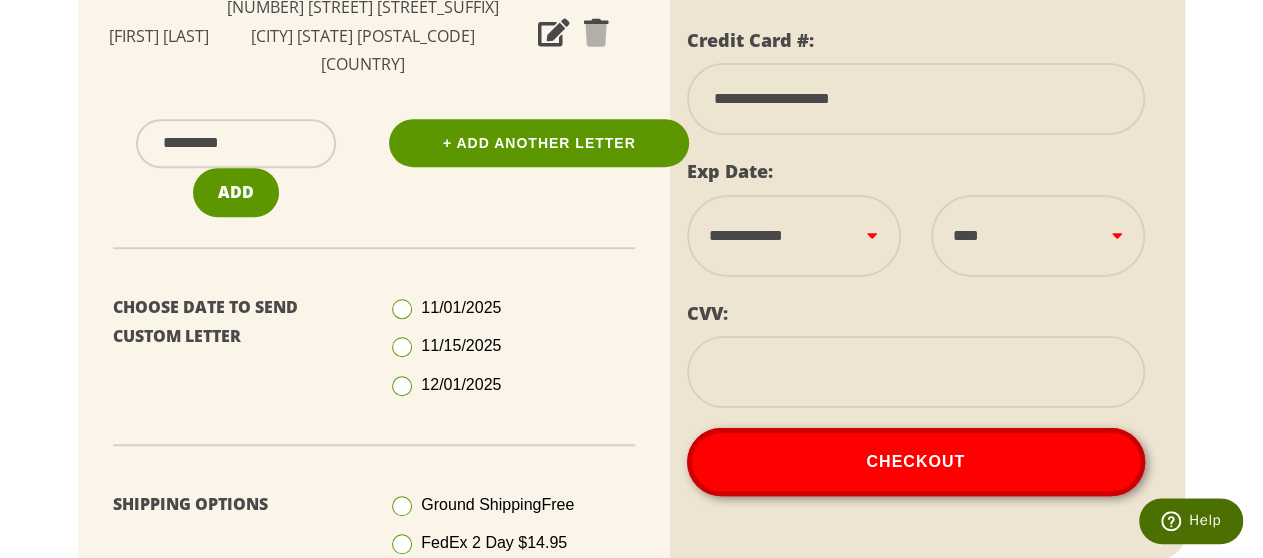 select on "****" 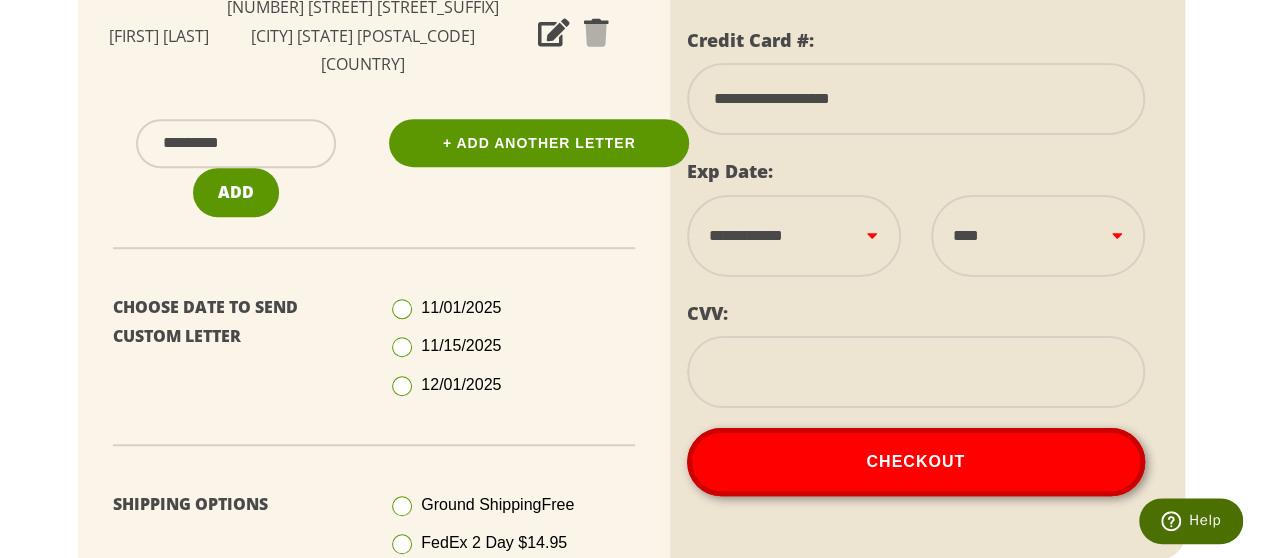 type on "***" 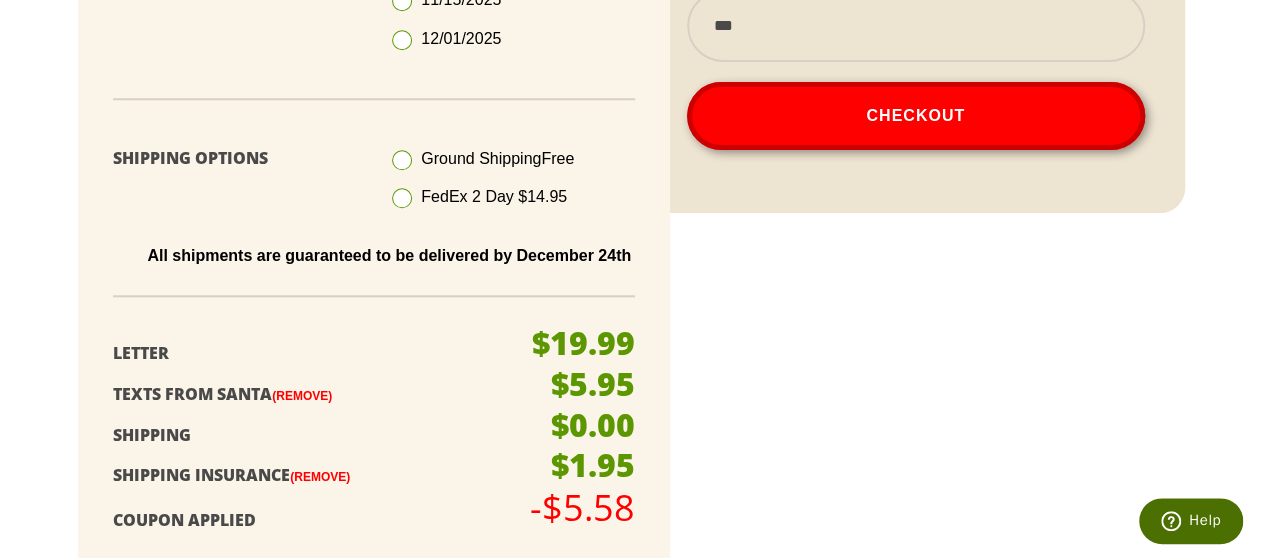 scroll, scrollTop: 826, scrollLeft: 0, axis: vertical 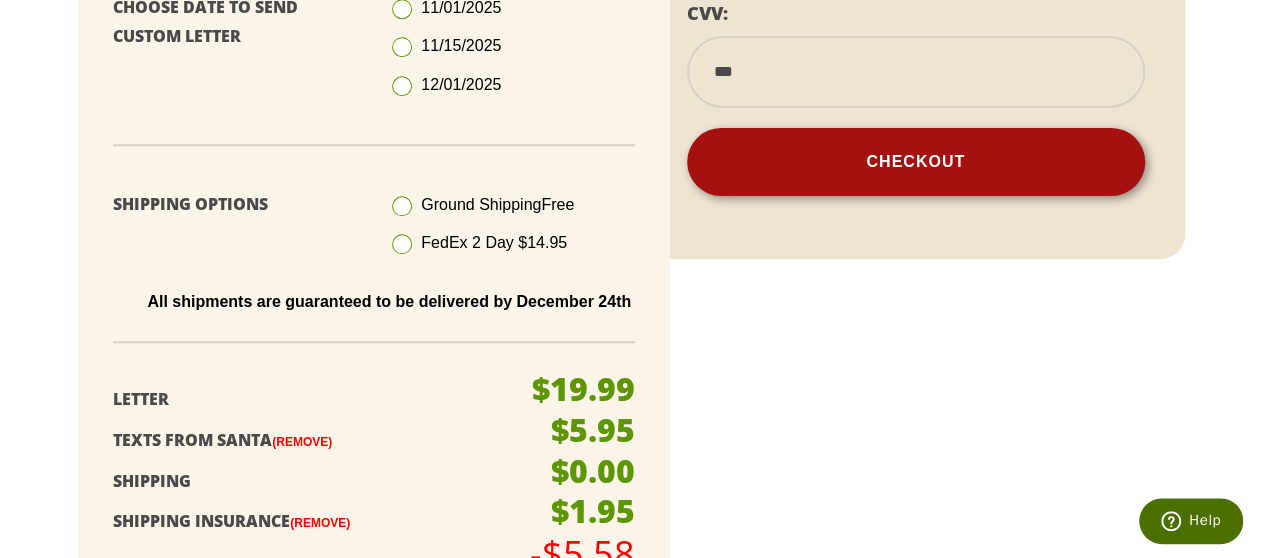 click on "Checkout" at bounding box center (916, 162) 